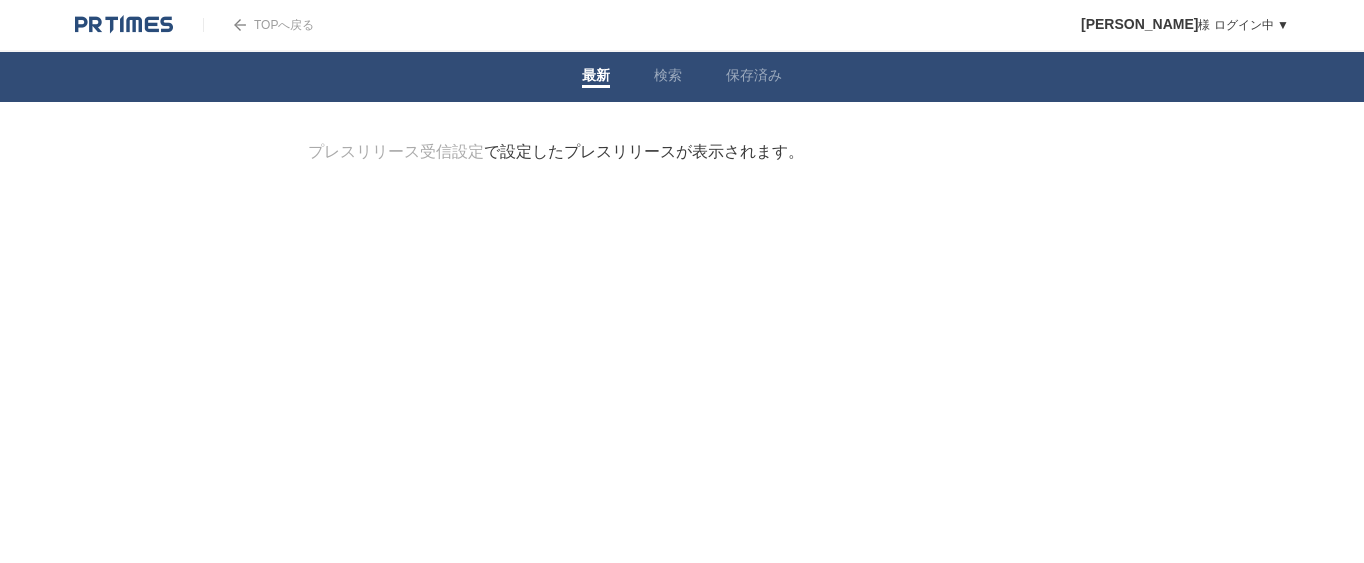 scroll, scrollTop: 0, scrollLeft: 0, axis: both 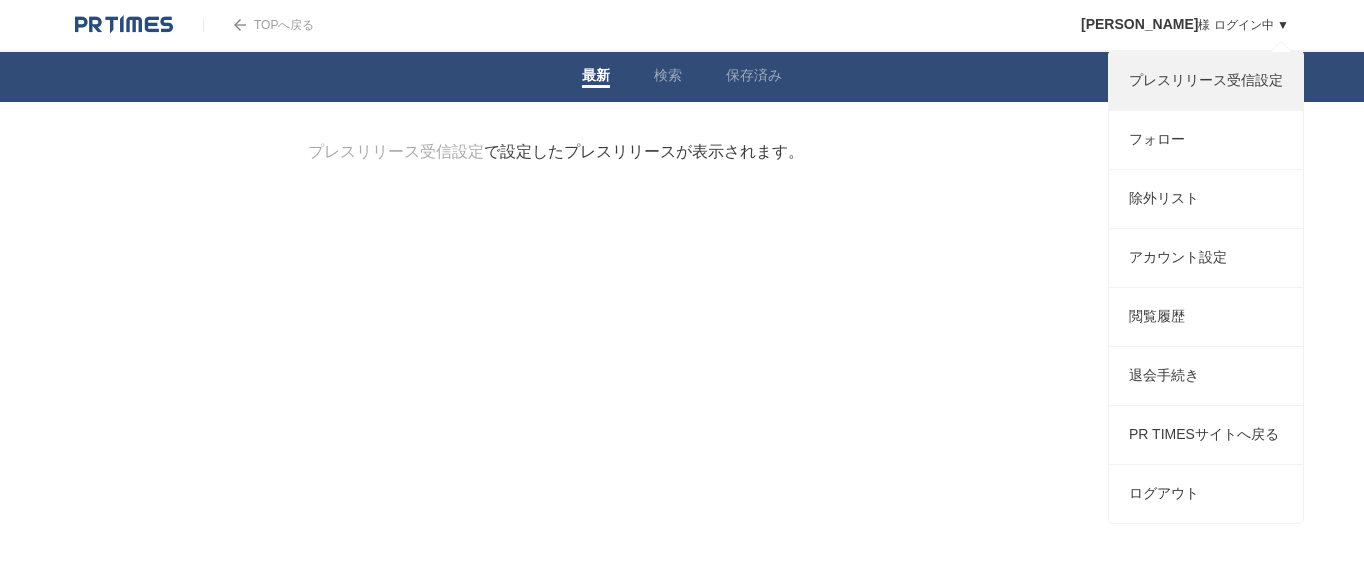click on "プレスリリース受信設定" at bounding box center [1206, 81] 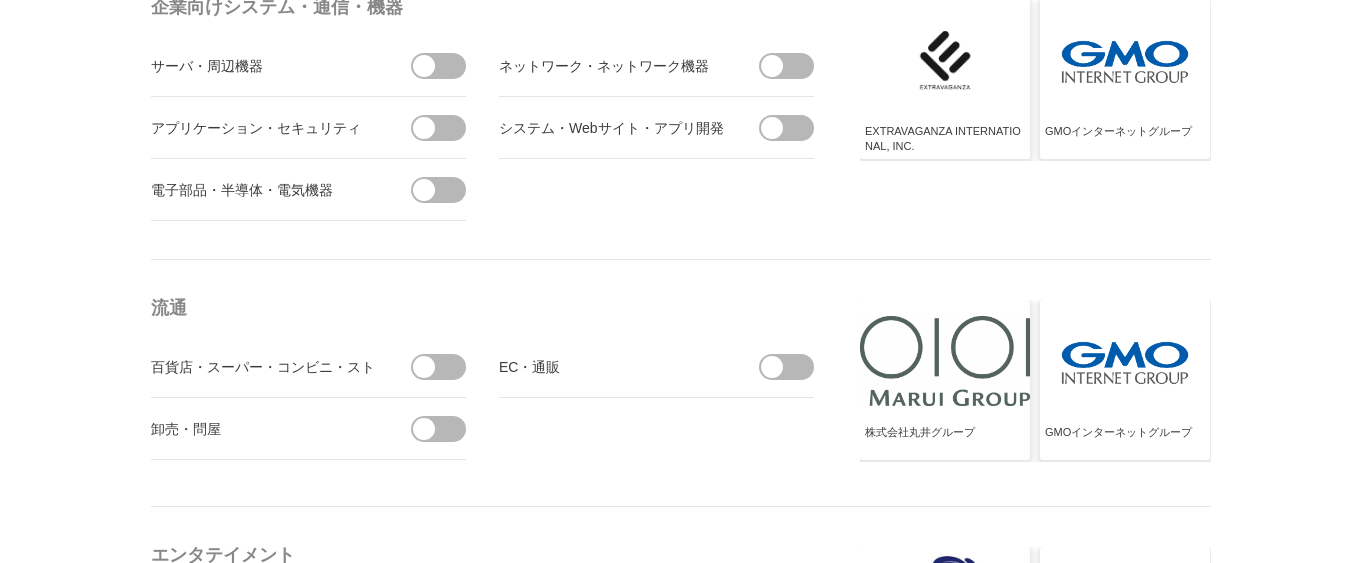 scroll, scrollTop: 1170, scrollLeft: 0, axis: vertical 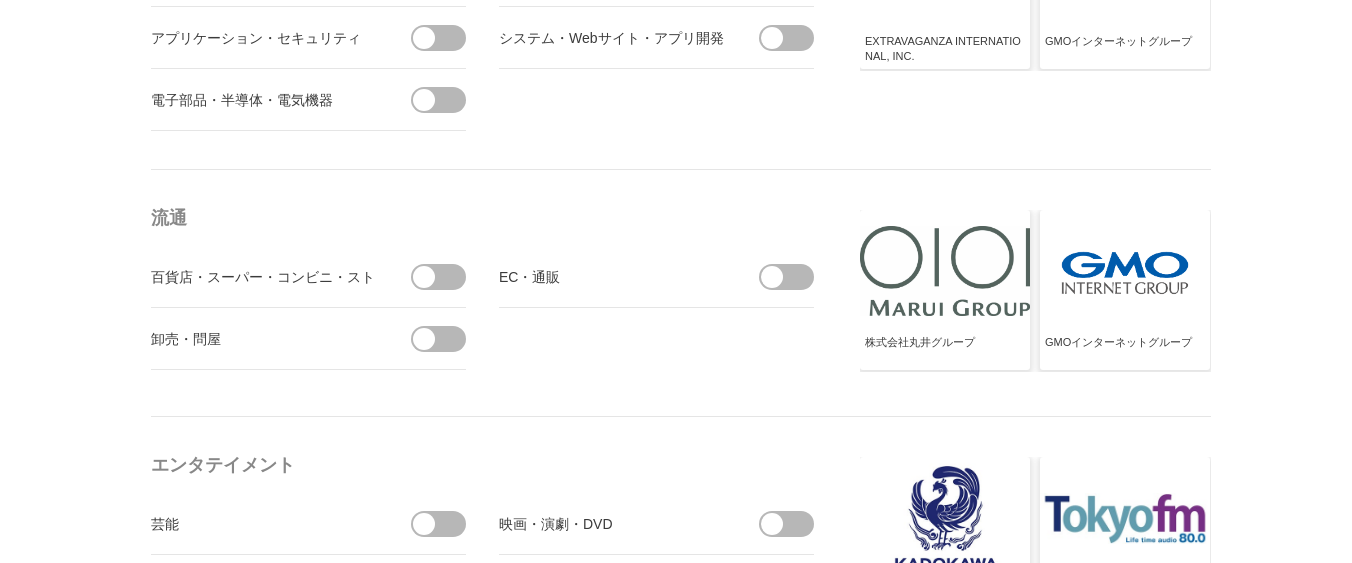 click at bounding box center [793, 277] 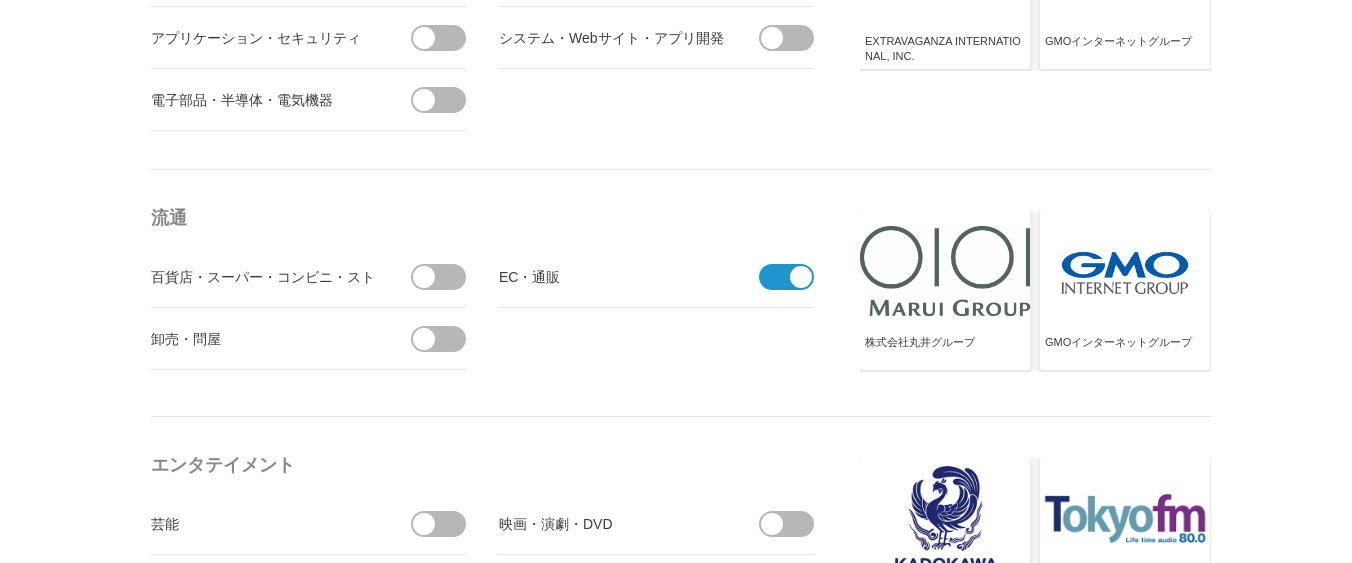 scroll, scrollTop: 1080, scrollLeft: 0, axis: vertical 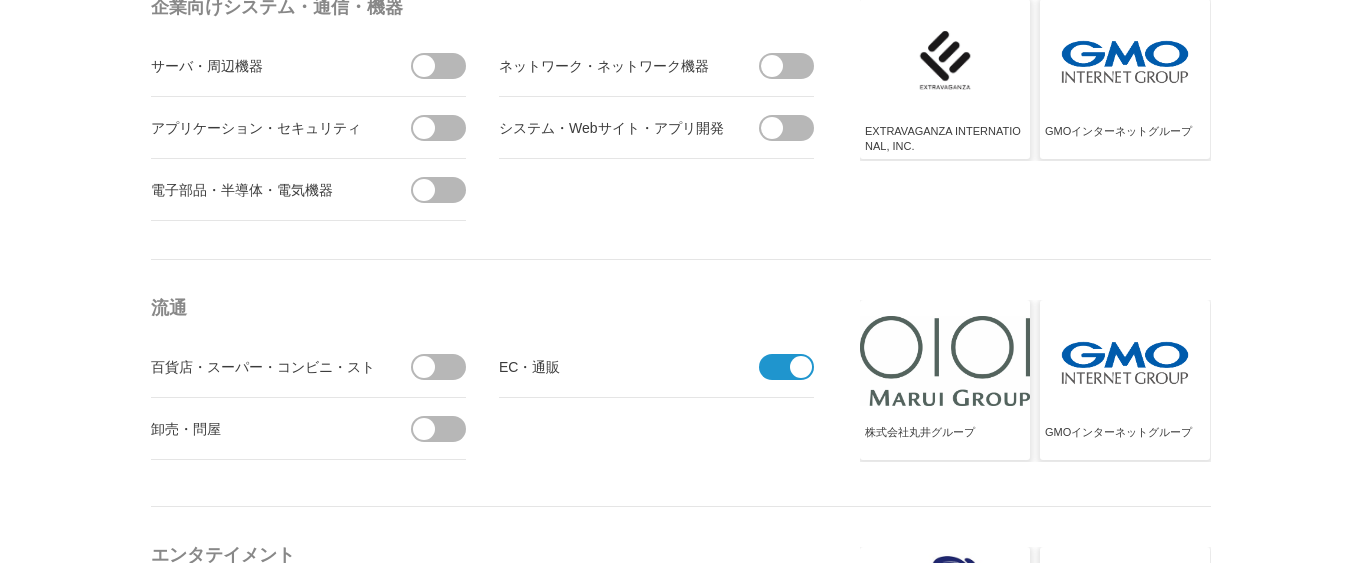 click at bounding box center [772, 128] 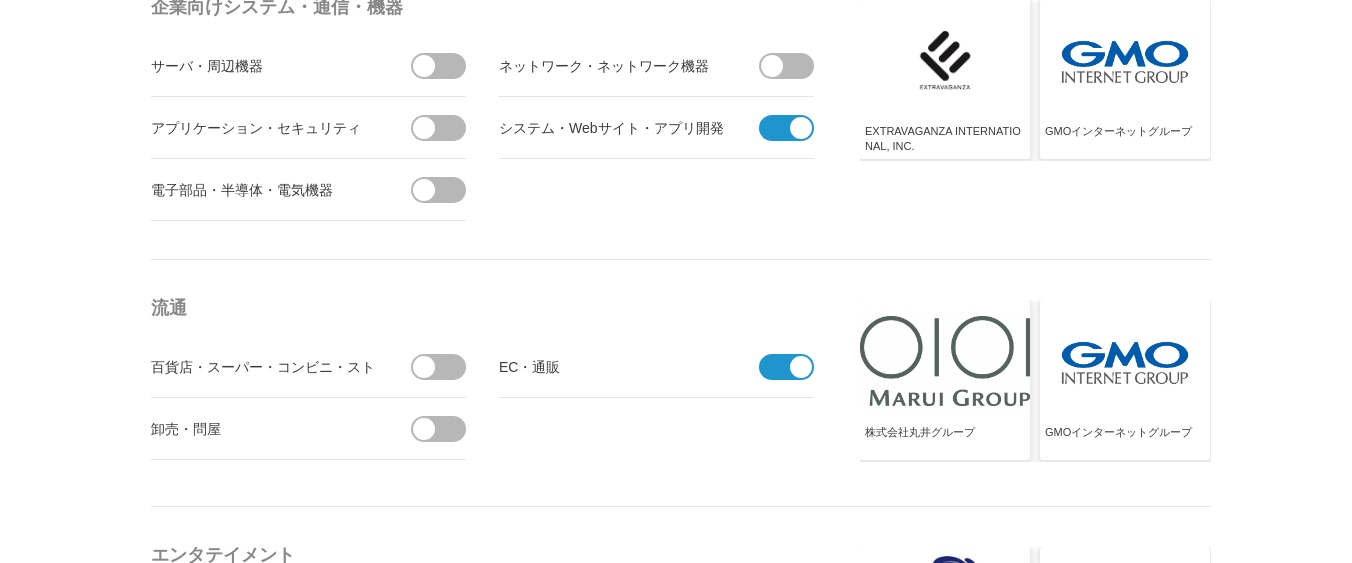 click at bounding box center (445, 190) 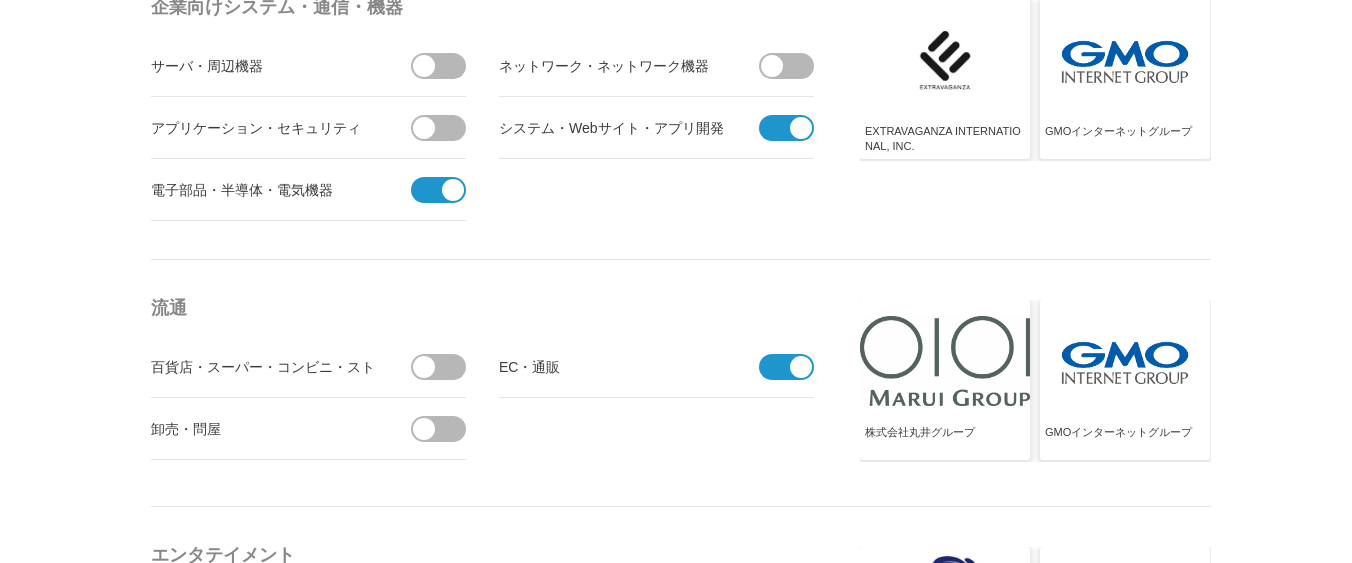 click at bounding box center (424, 128) 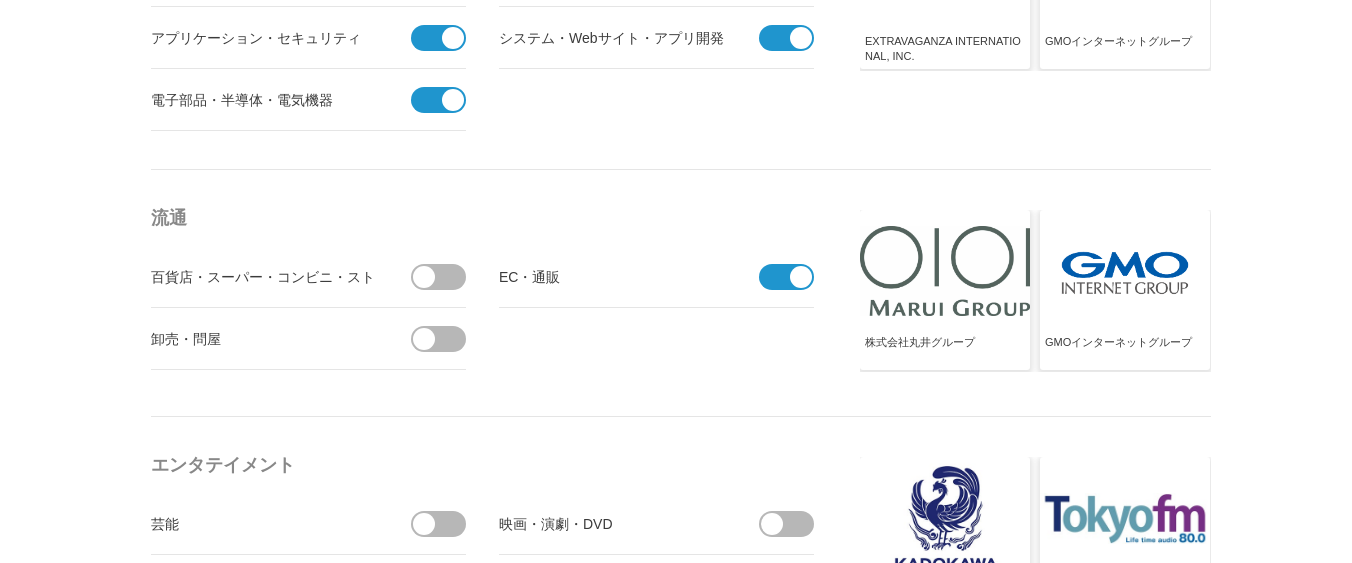 scroll, scrollTop: 1260, scrollLeft: 0, axis: vertical 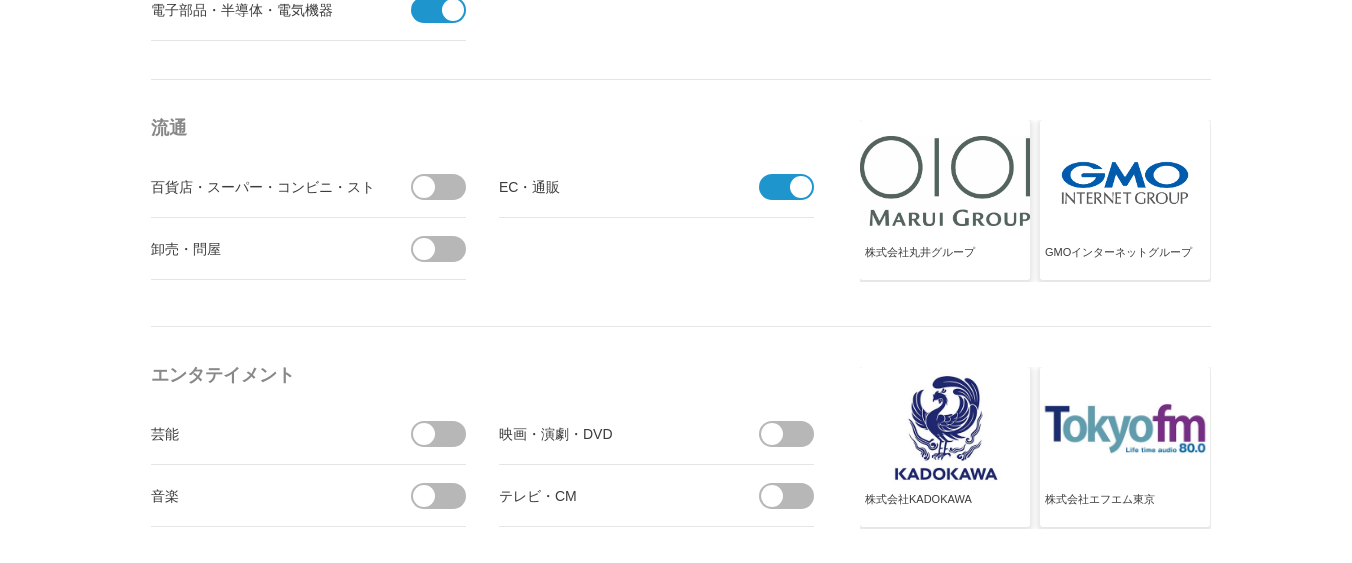 click at bounding box center [424, 249] 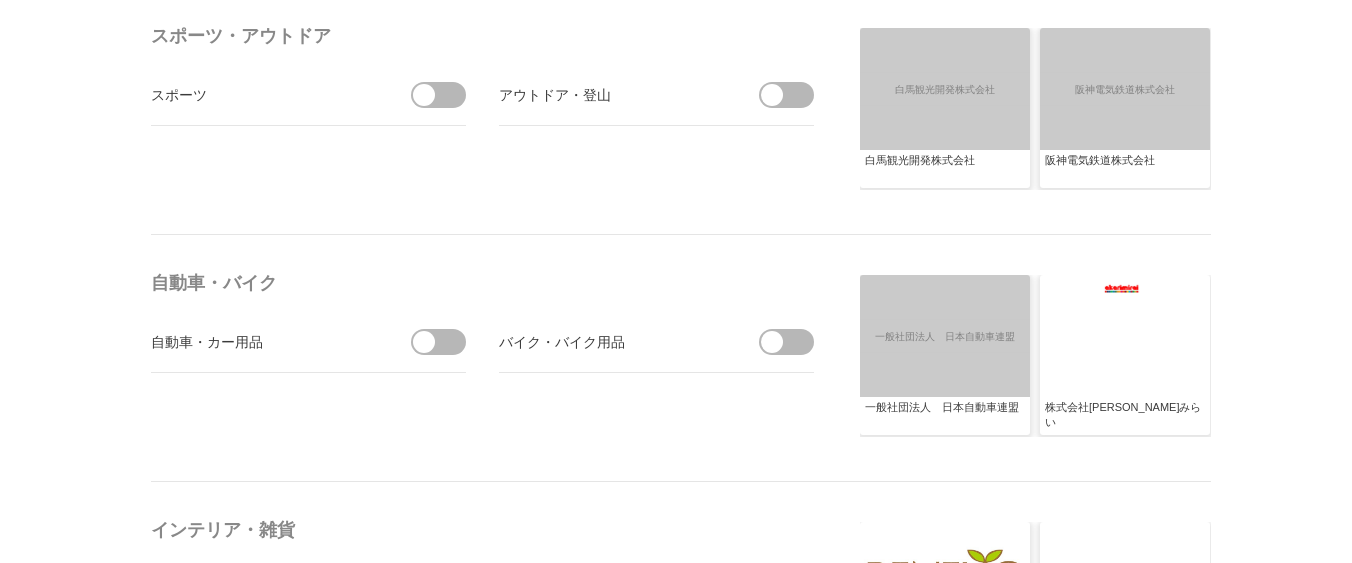 scroll, scrollTop: 2430, scrollLeft: 0, axis: vertical 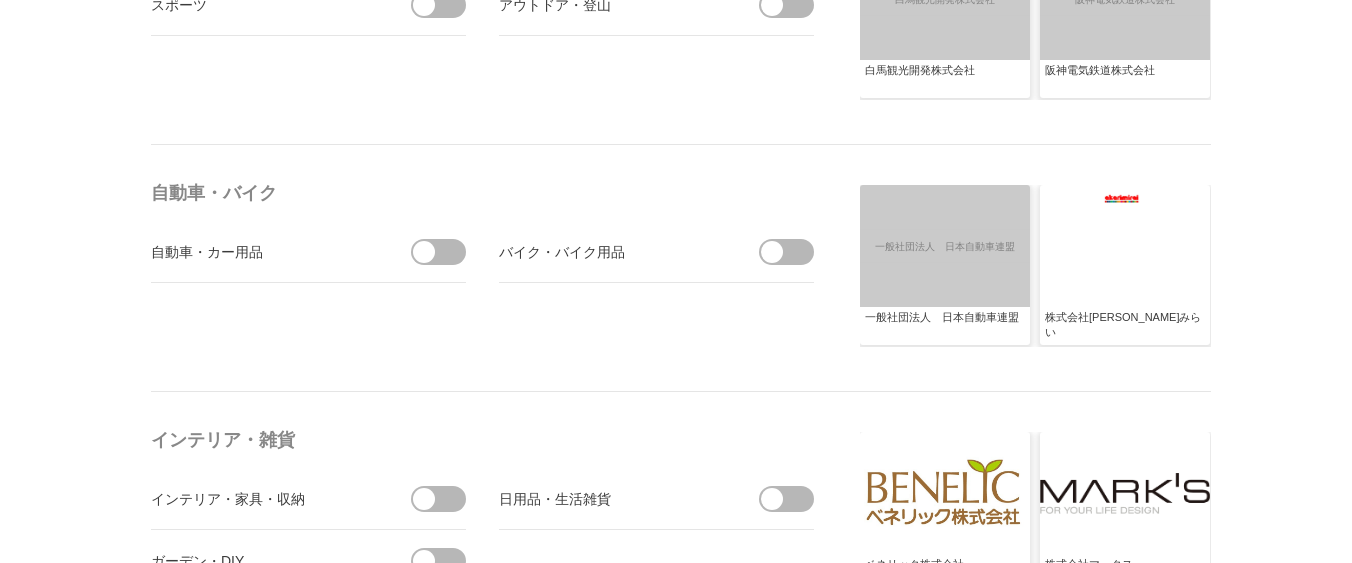 click at bounding box center [445, 252] 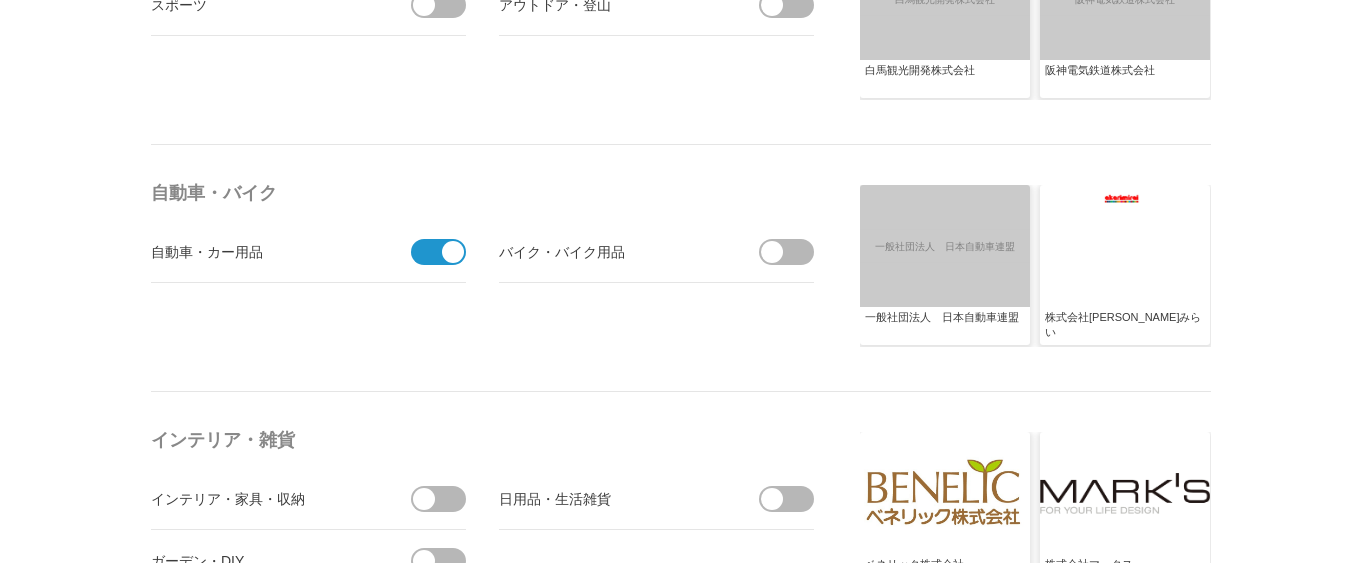 click at bounding box center (772, 252) 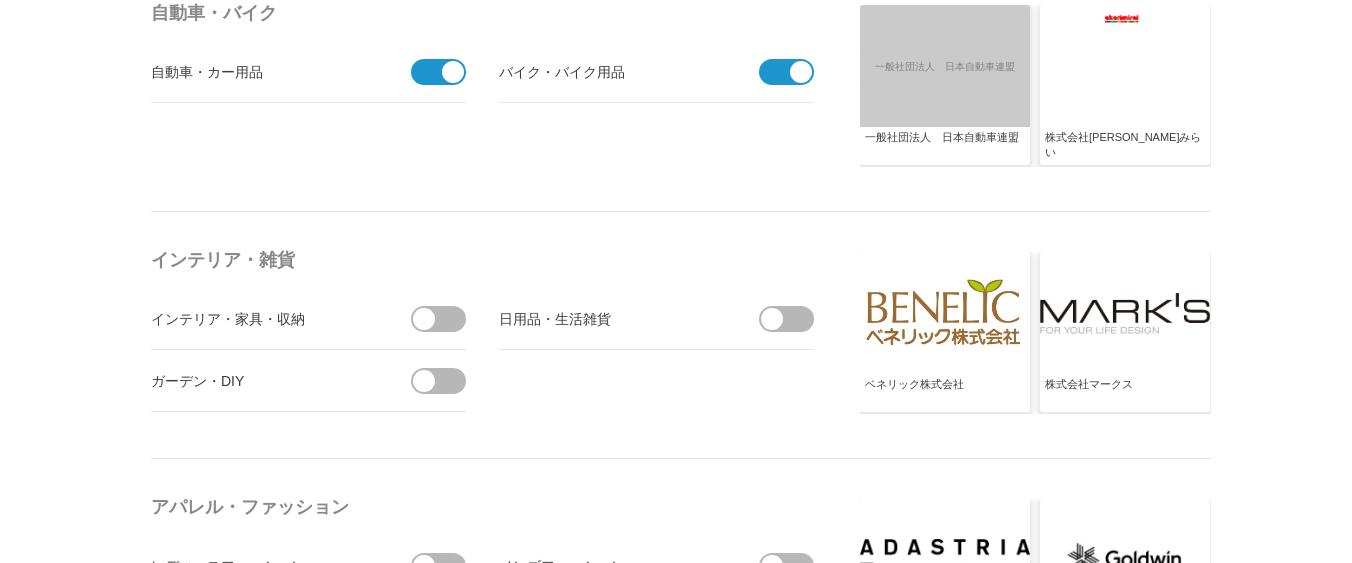 scroll, scrollTop: 2700, scrollLeft: 0, axis: vertical 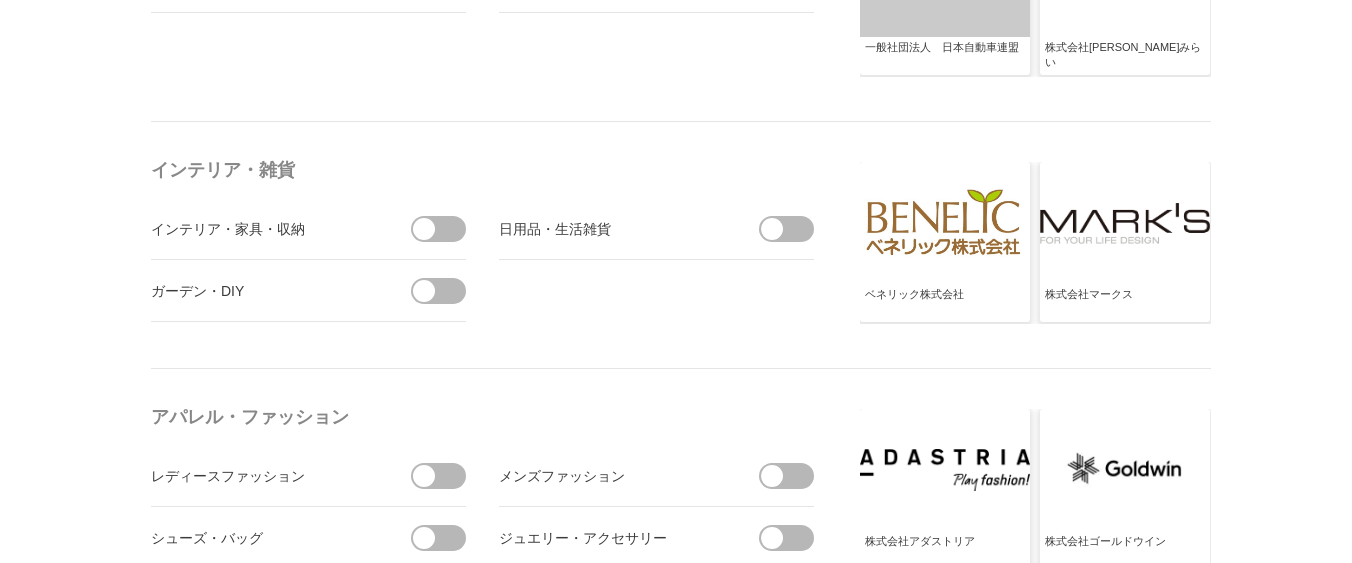 drag, startPoint x: 765, startPoint y: 227, endPoint x: 775, endPoint y: 360, distance: 133.37541 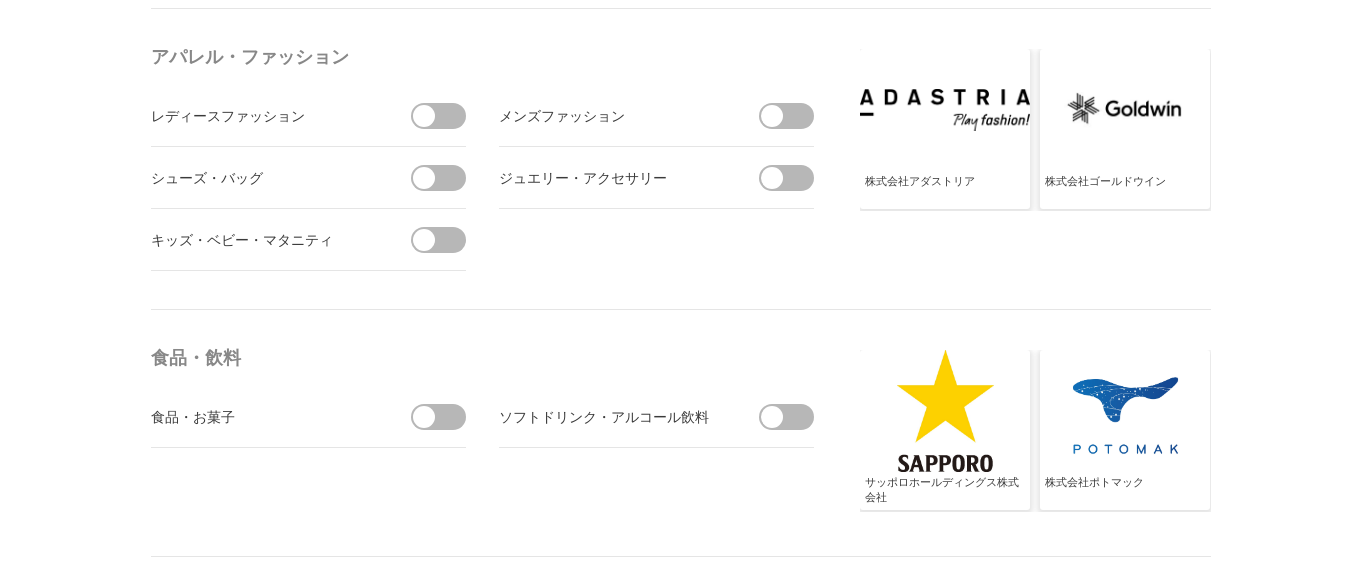 scroll, scrollTop: 3150, scrollLeft: 0, axis: vertical 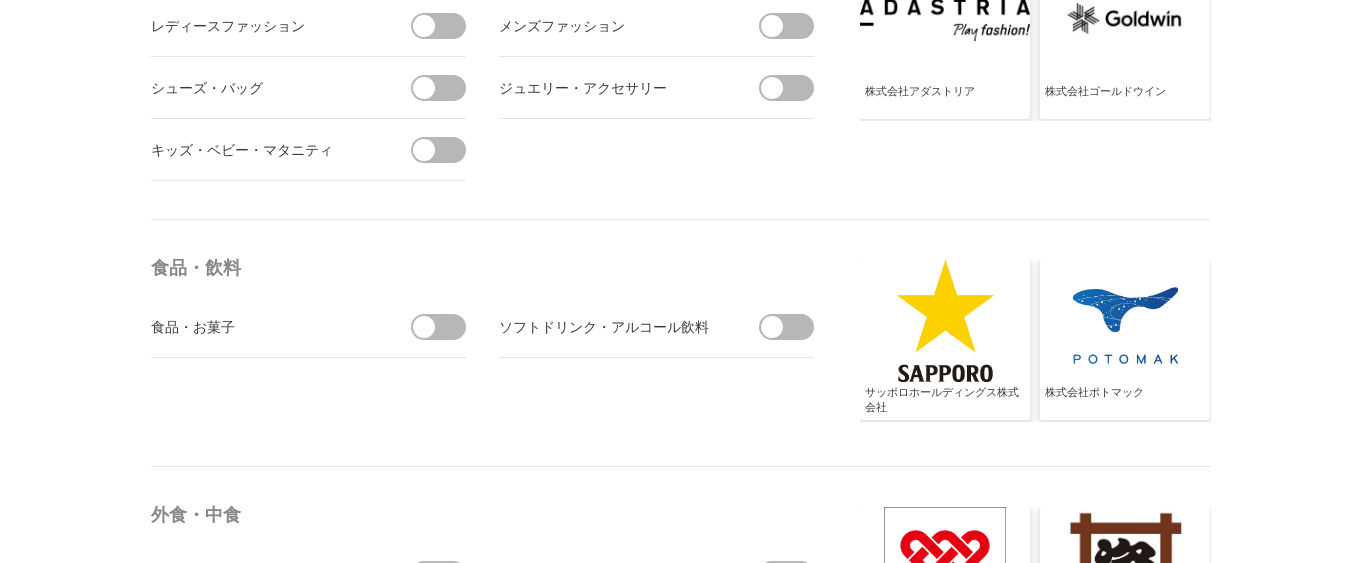click at bounding box center [424, 327] 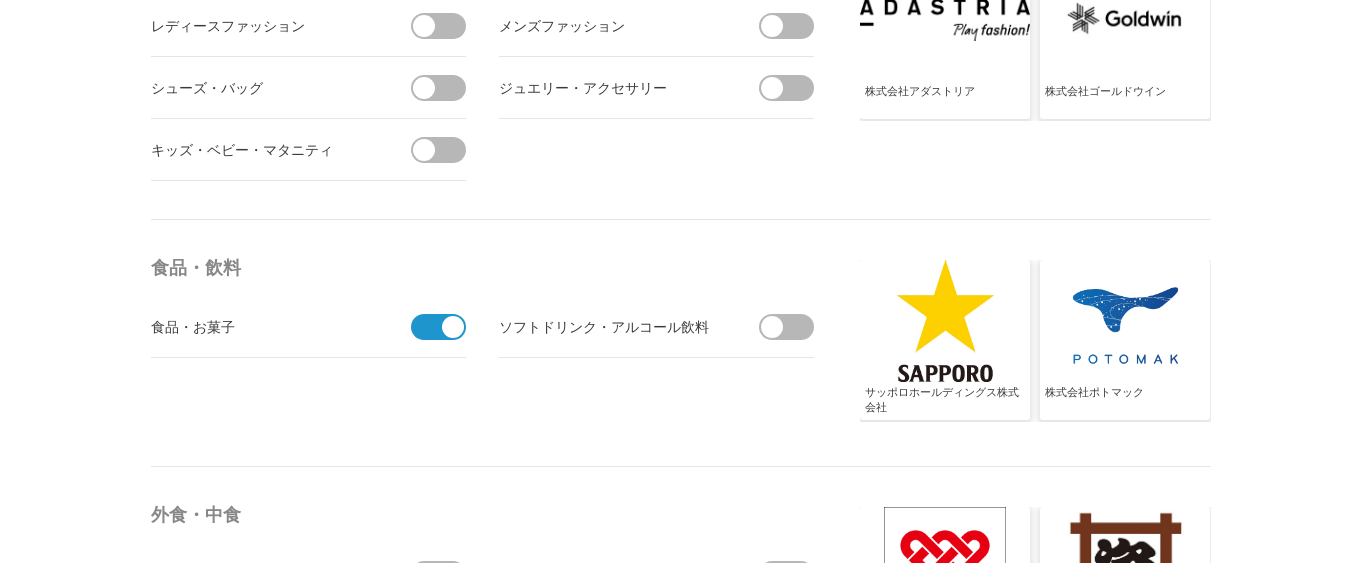 click at bounding box center [772, 327] 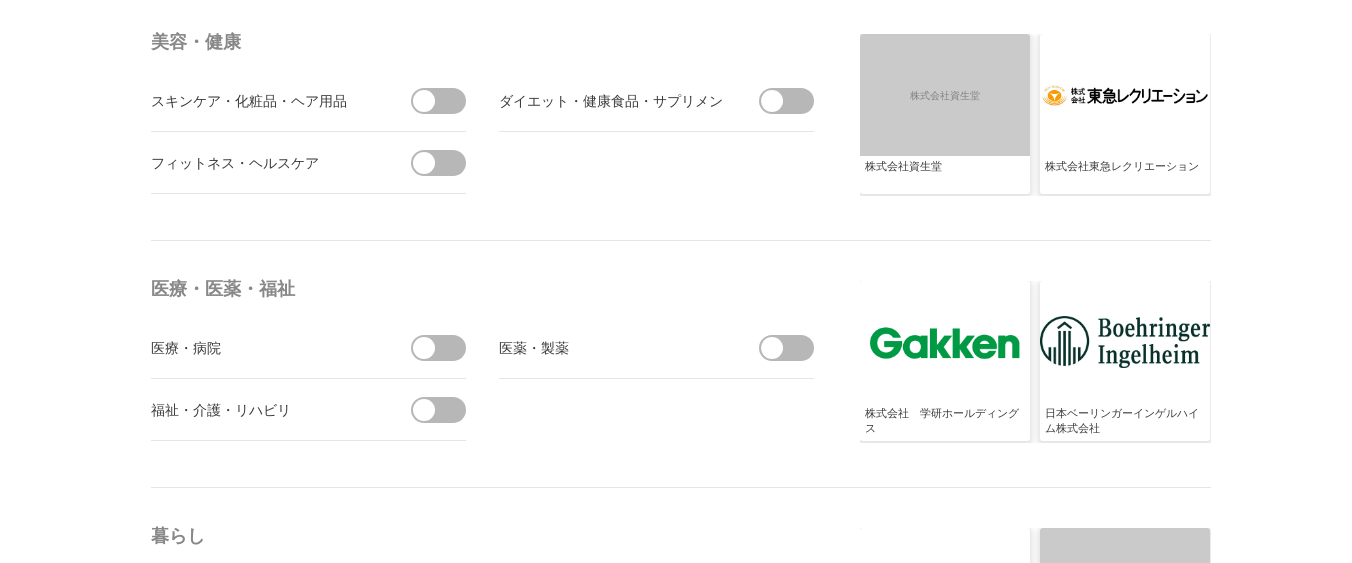 scroll, scrollTop: 3960, scrollLeft: 0, axis: vertical 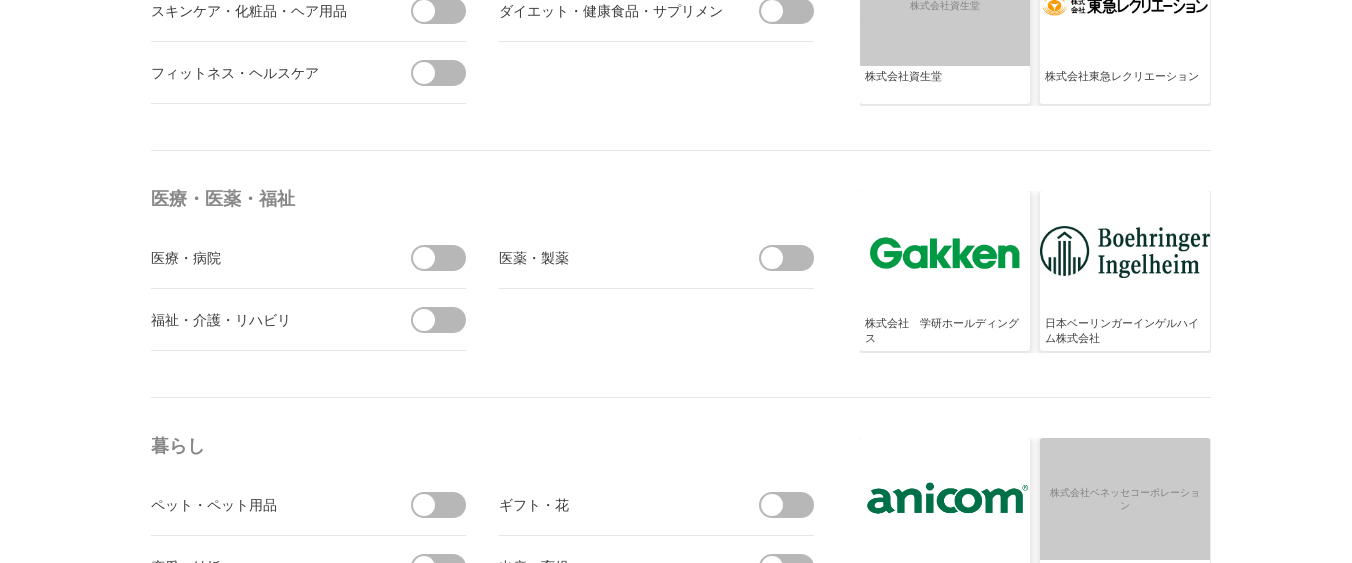 click at bounding box center (445, 258) 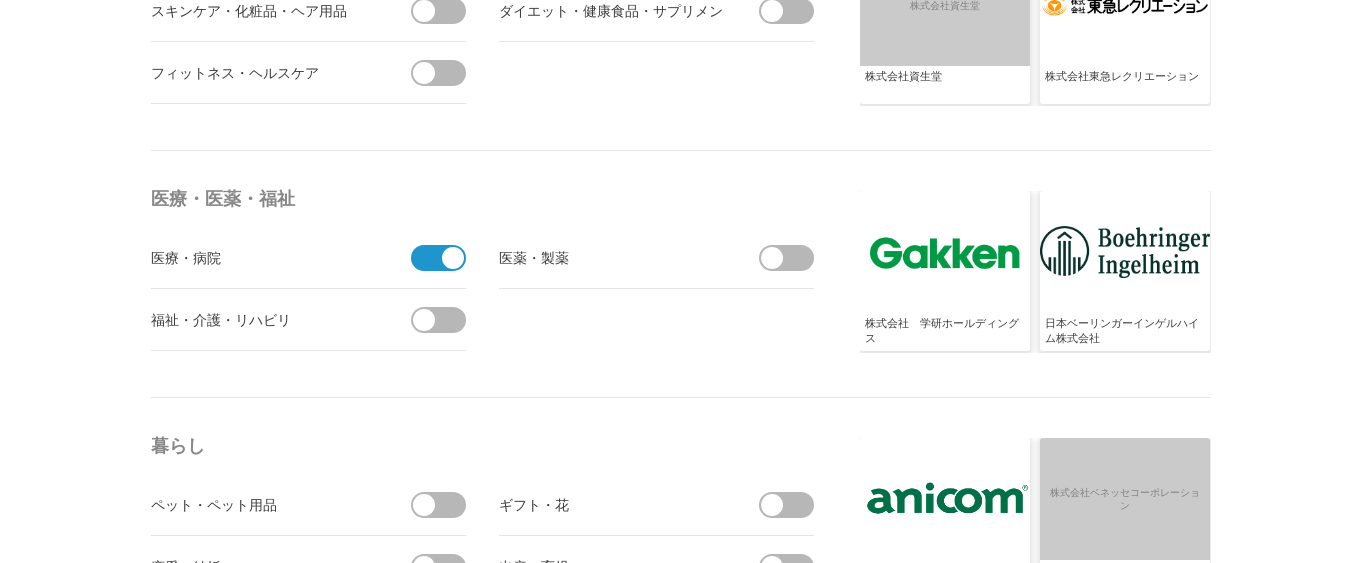 click at bounding box center (424, 320) 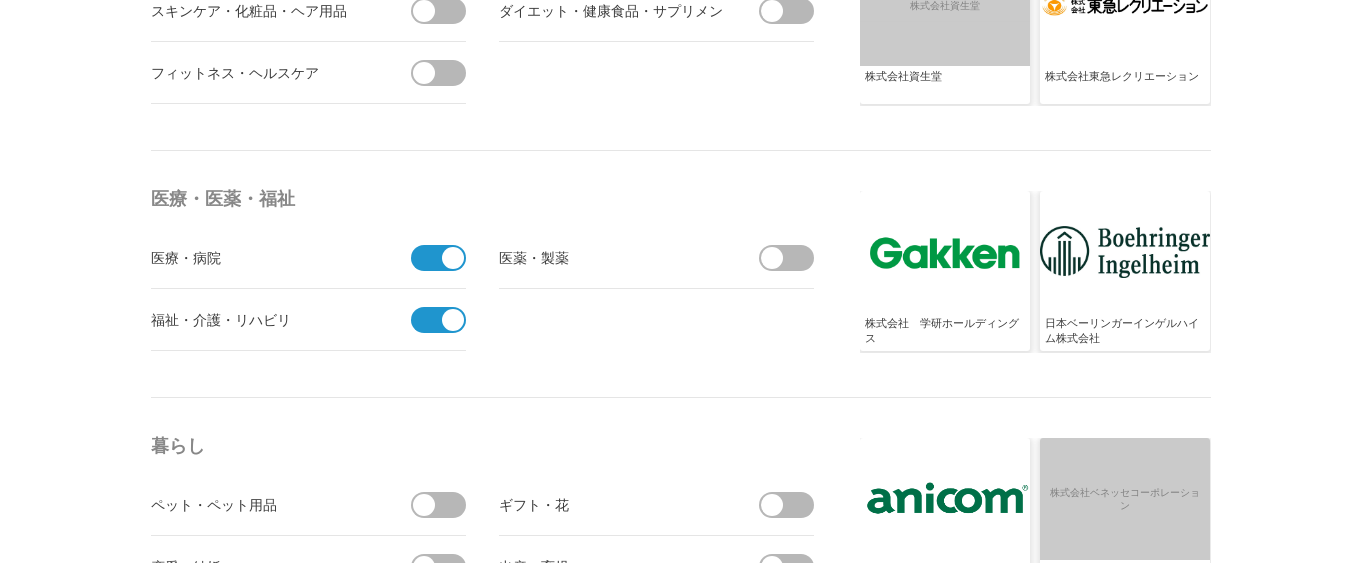 click on "医薬・製薬" at bounding box center (656, 258) 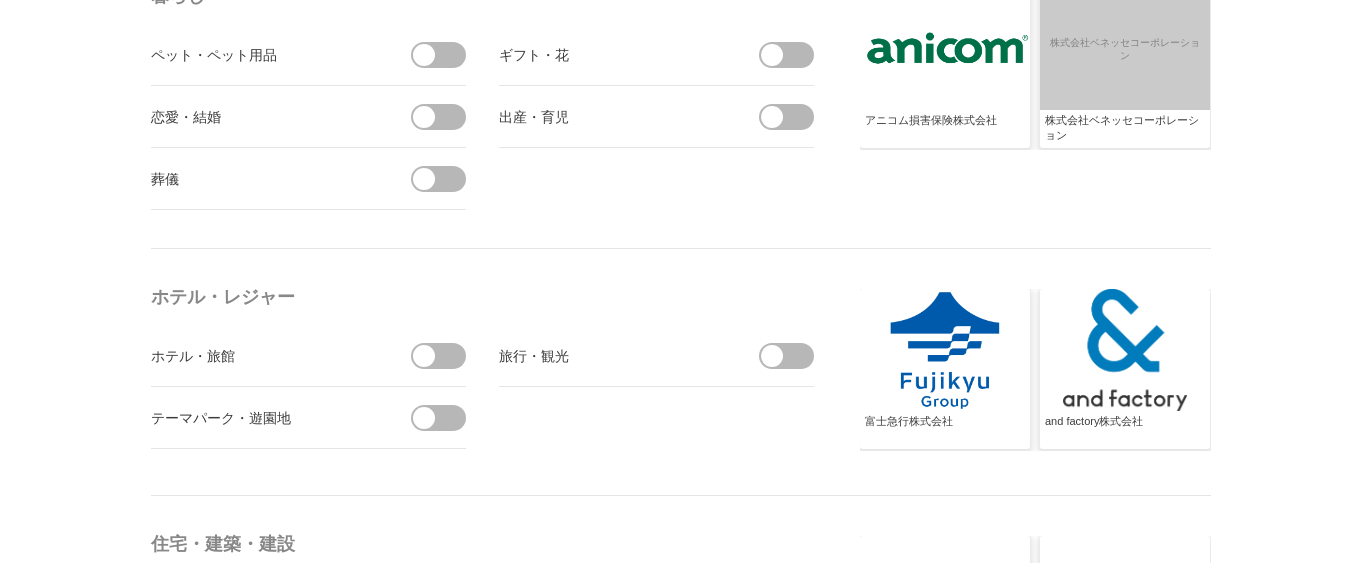 scroll, scrollTop: 4500, scrollLeft: 0, axis: vertical 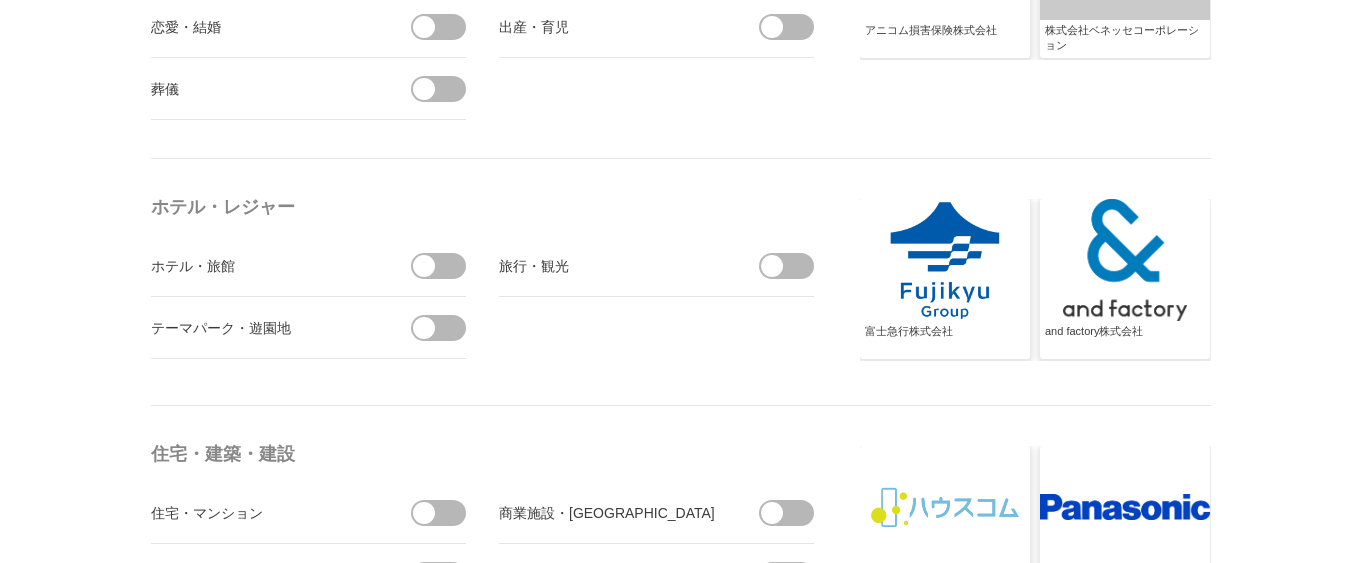 click at bounding box center (793, 266) 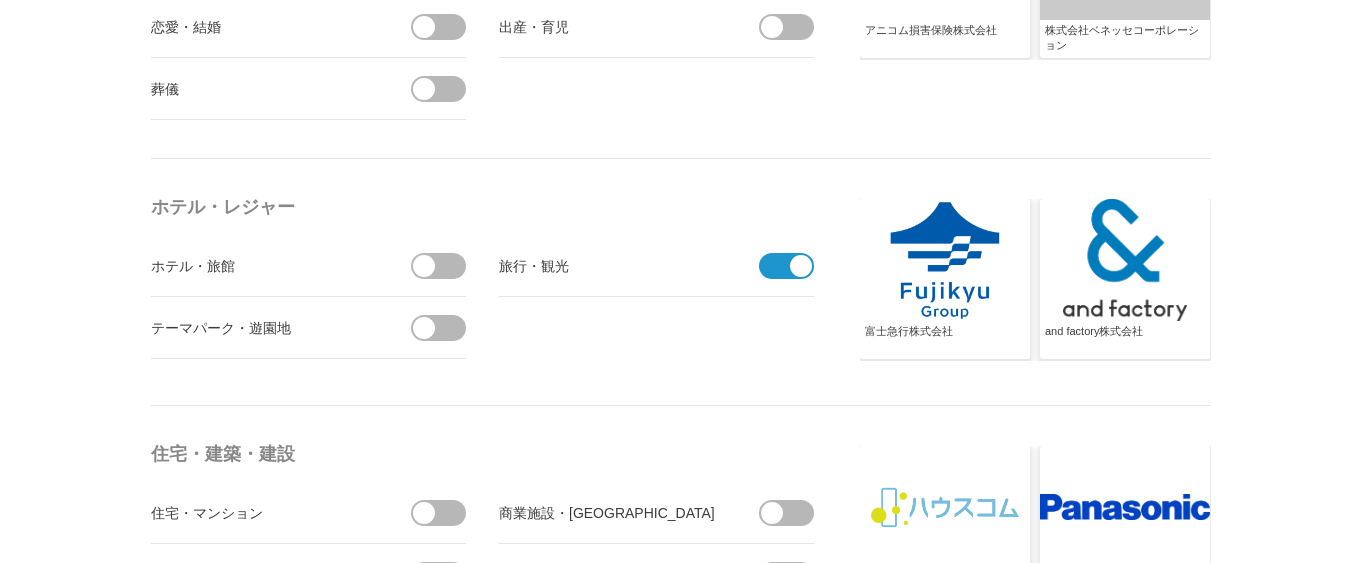 click at bounding box center (445, 266) 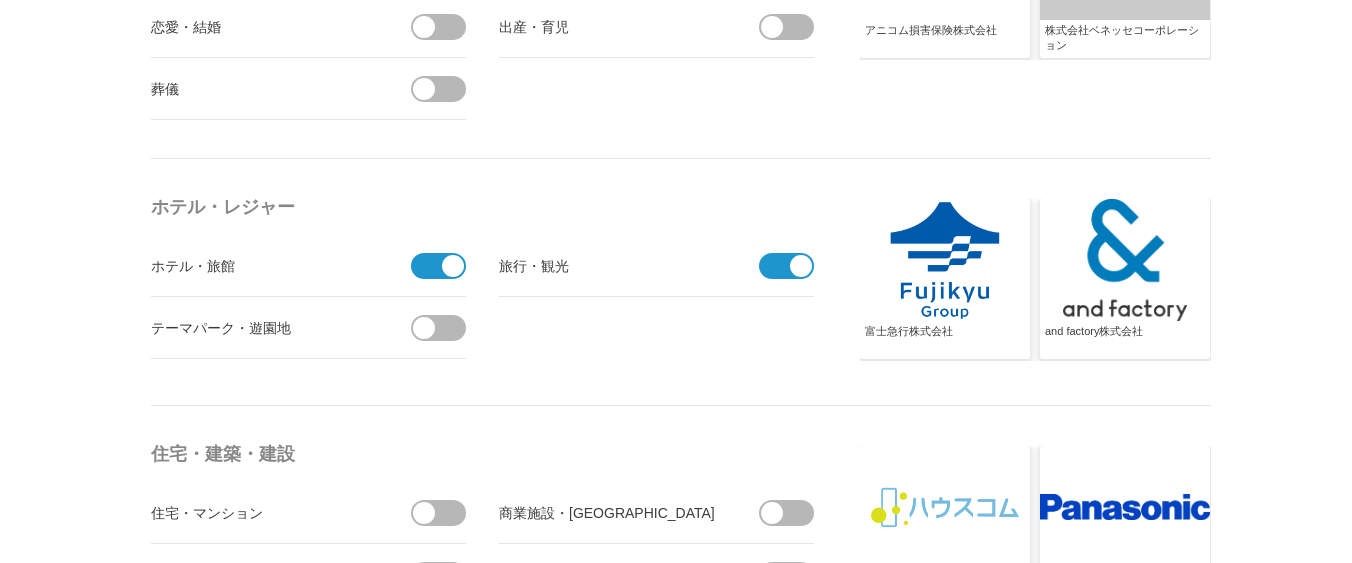 scroll, scrollTop: 4410, scrollLeft: 0, axis: vertical 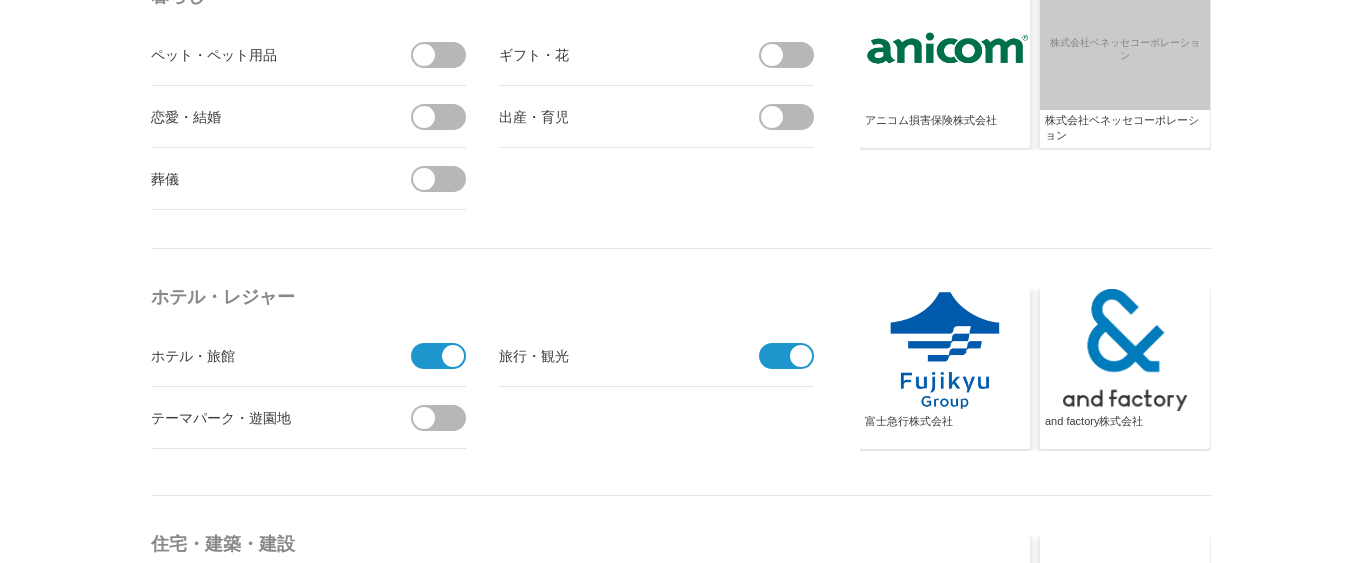 click at bounding box center [772, 117] 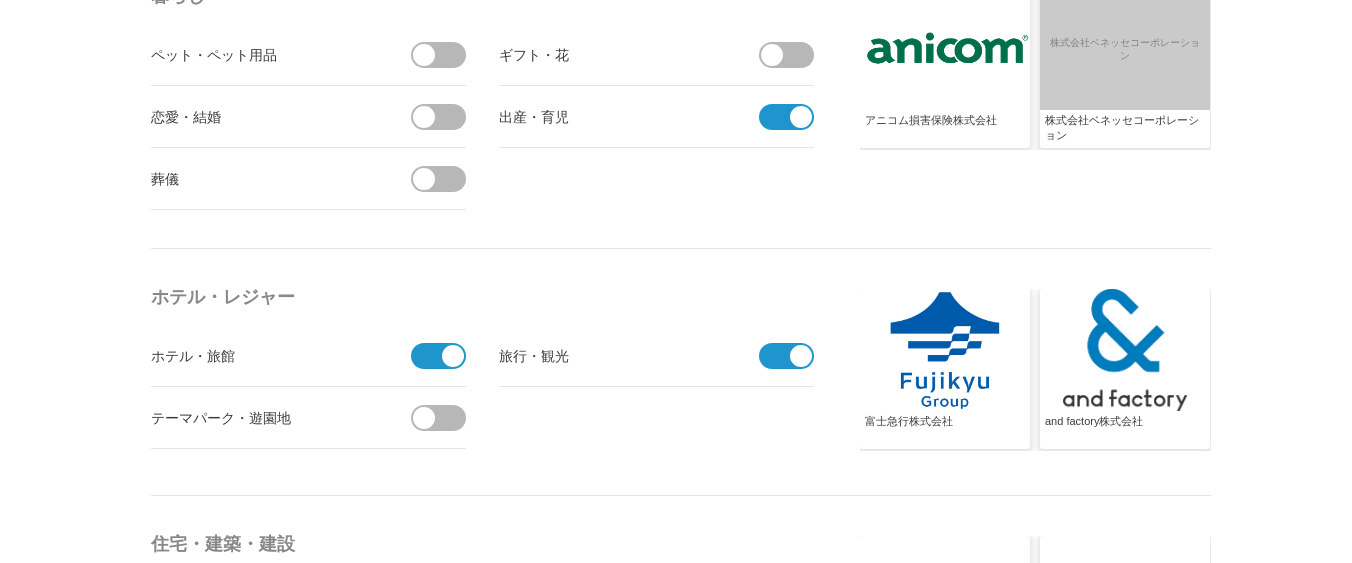 click at bounding box center [445, 55] 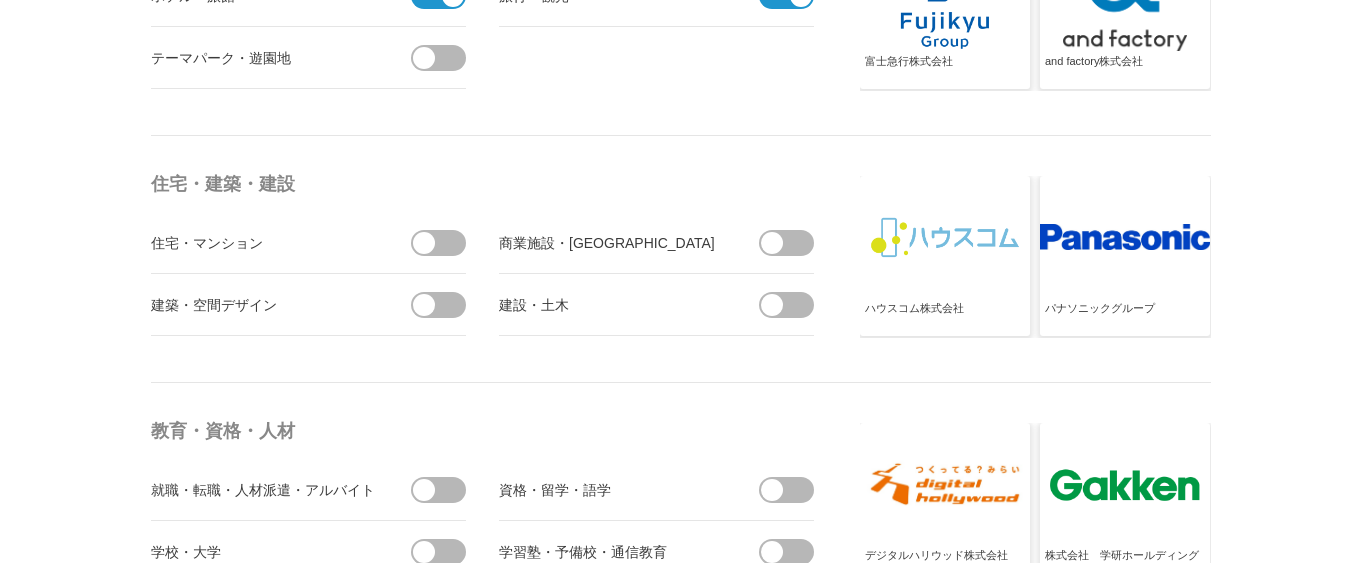 scroll, scrollTop: 4860, scrollLeft: 0, axis: vertical 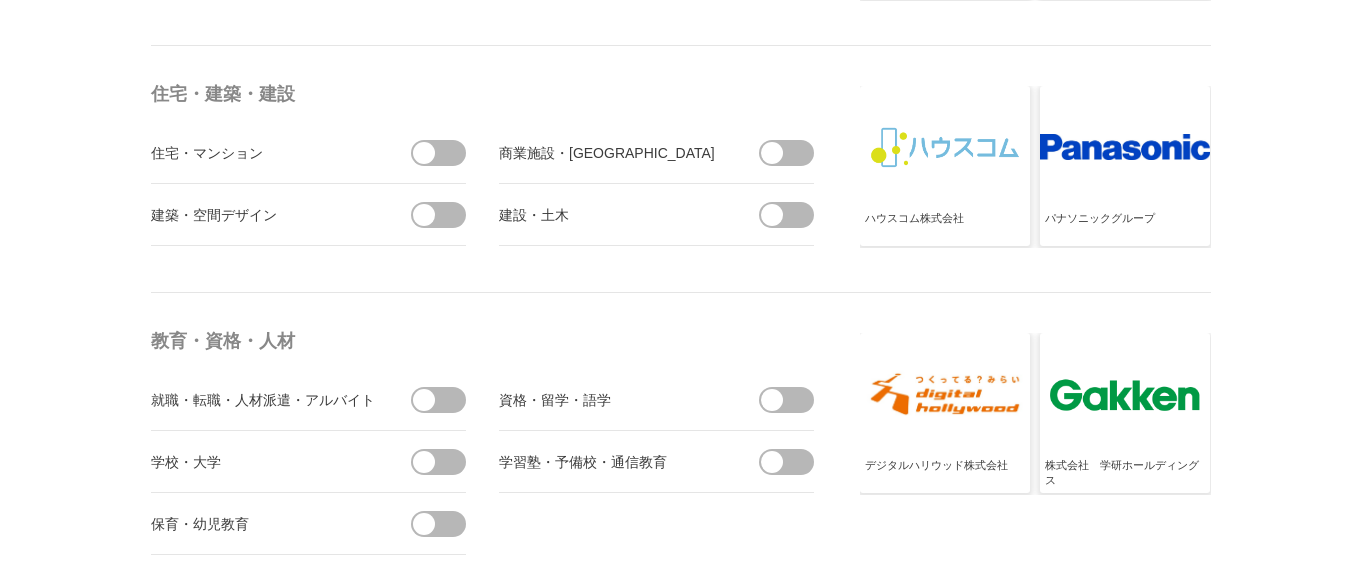 click on "住宅・マンション" at bounding box center (308, 153) 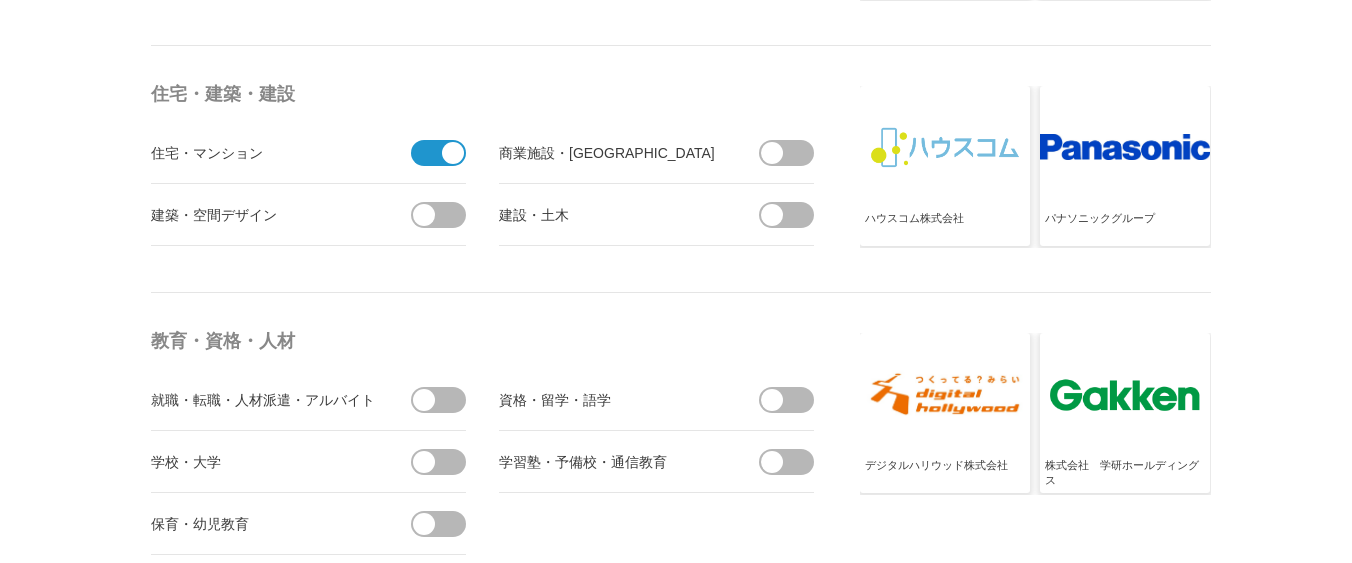 click at bounding box center [793, 215] 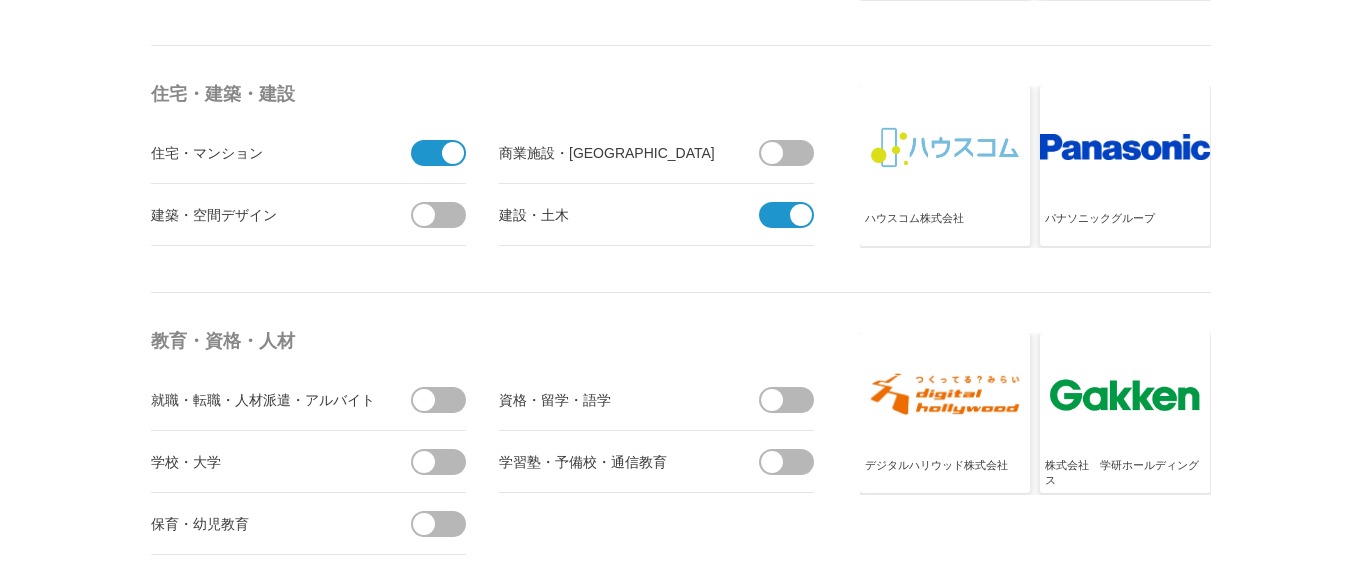 click at bounding box center [445, 215] 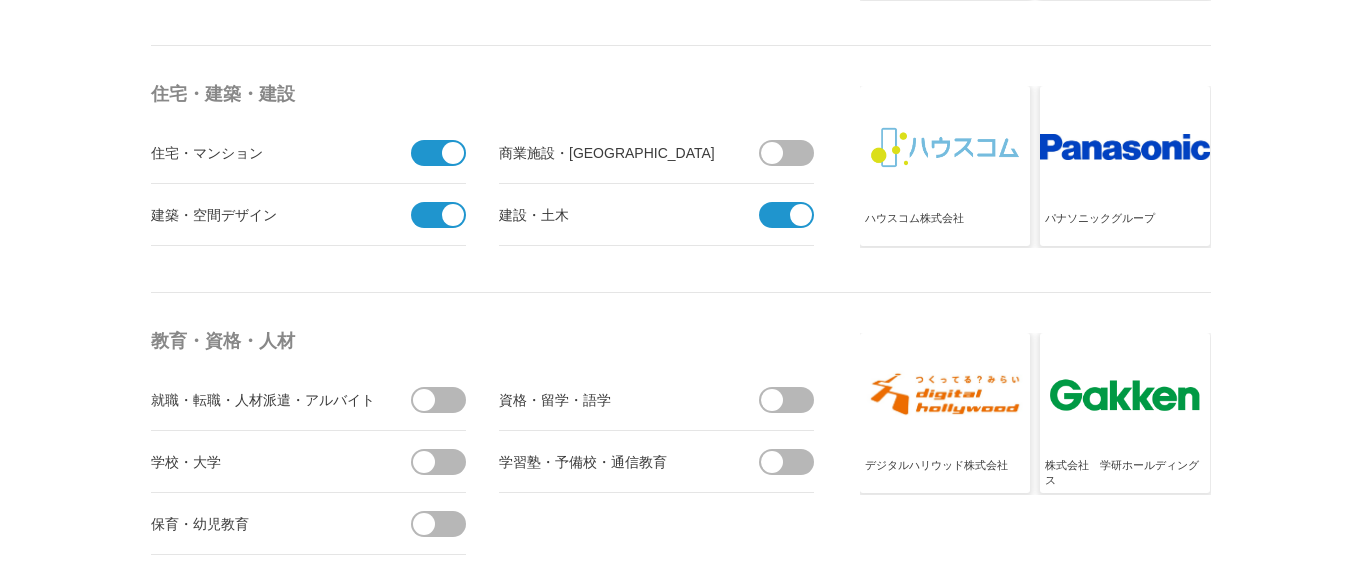 click at bounding box center (432, 241) 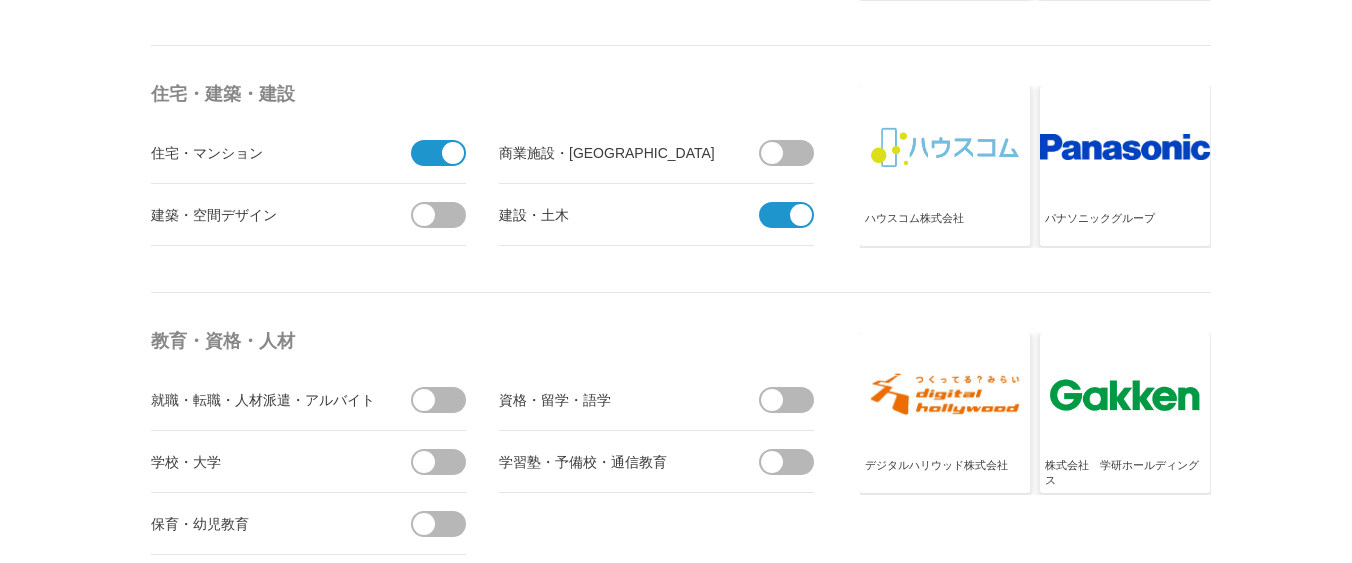click at bounding box center (793, 153) 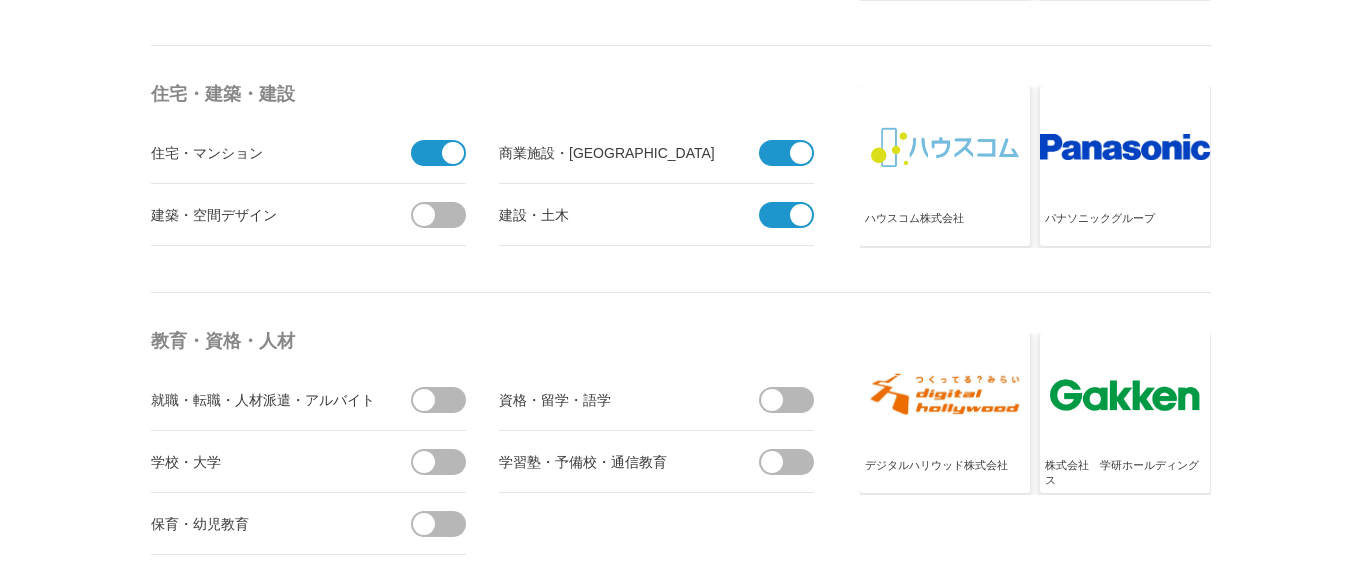 click at bounding box center [445, 215] 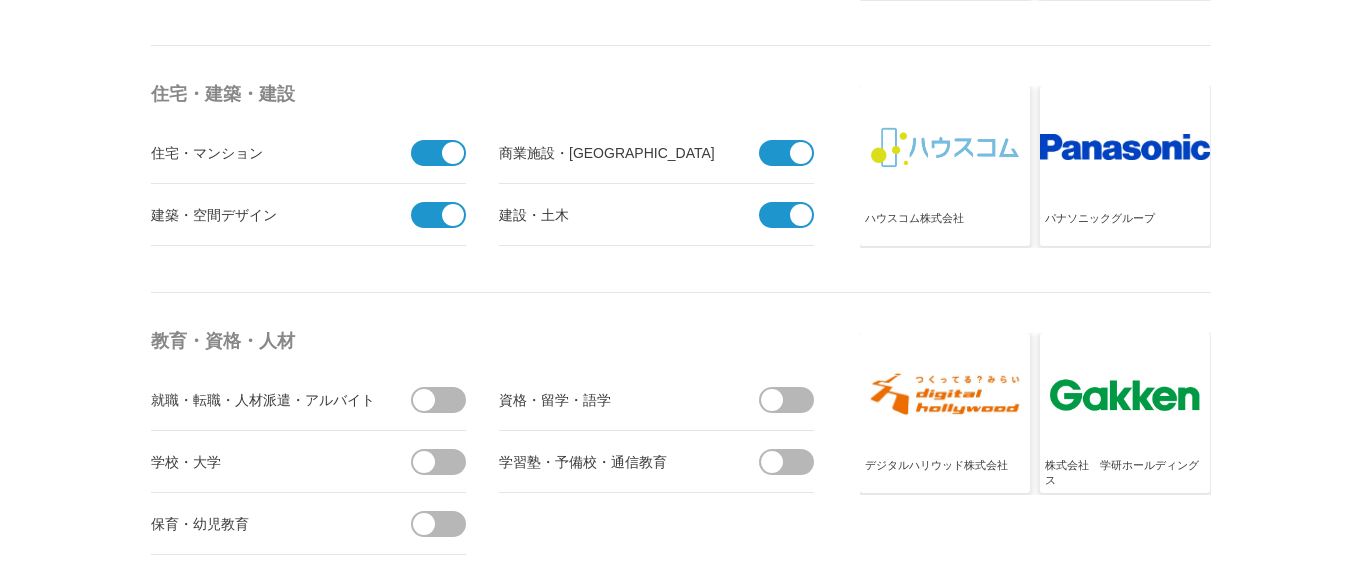 click at bounding box center [432, 241] 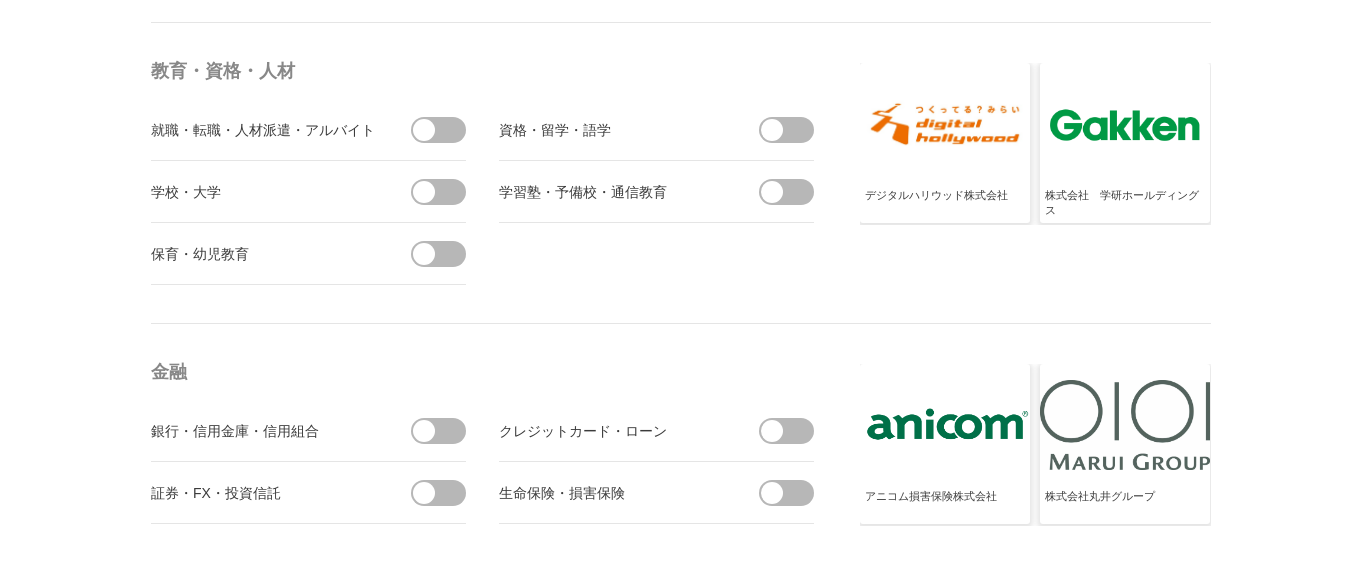 scroll, scrollTop: 4950, scrollLeft: 0, axis: vertical 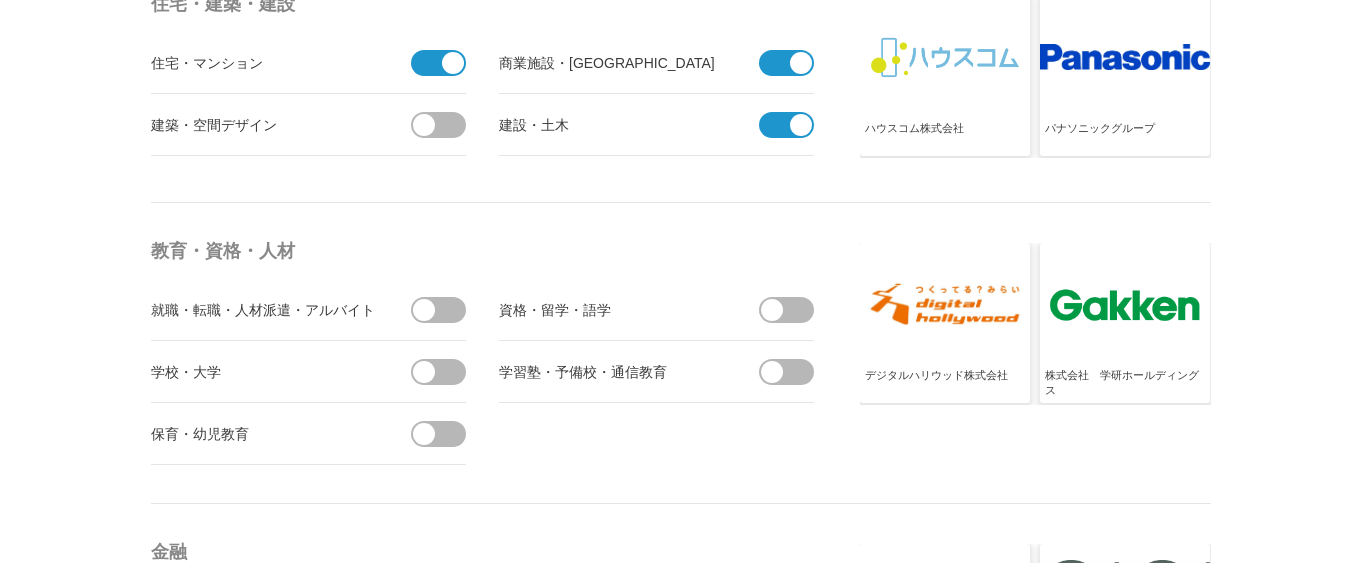 click at bounding box center [424, 125] 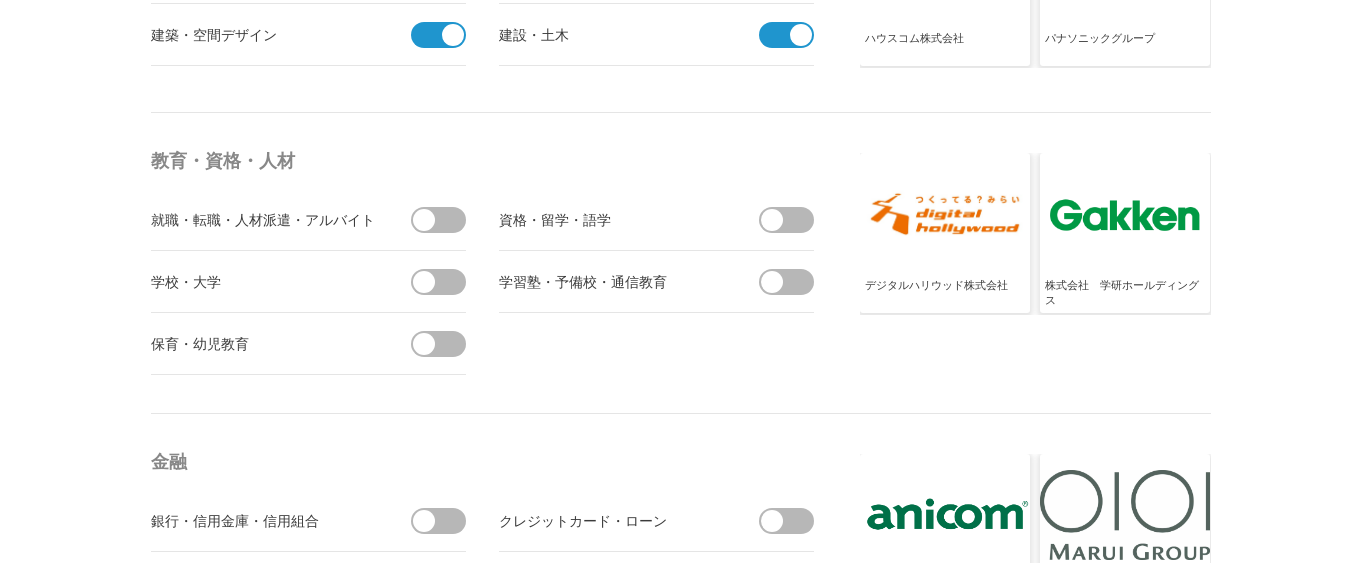 scroll, scrollTop: 5130, scrollLeft: 0, axis: vertical 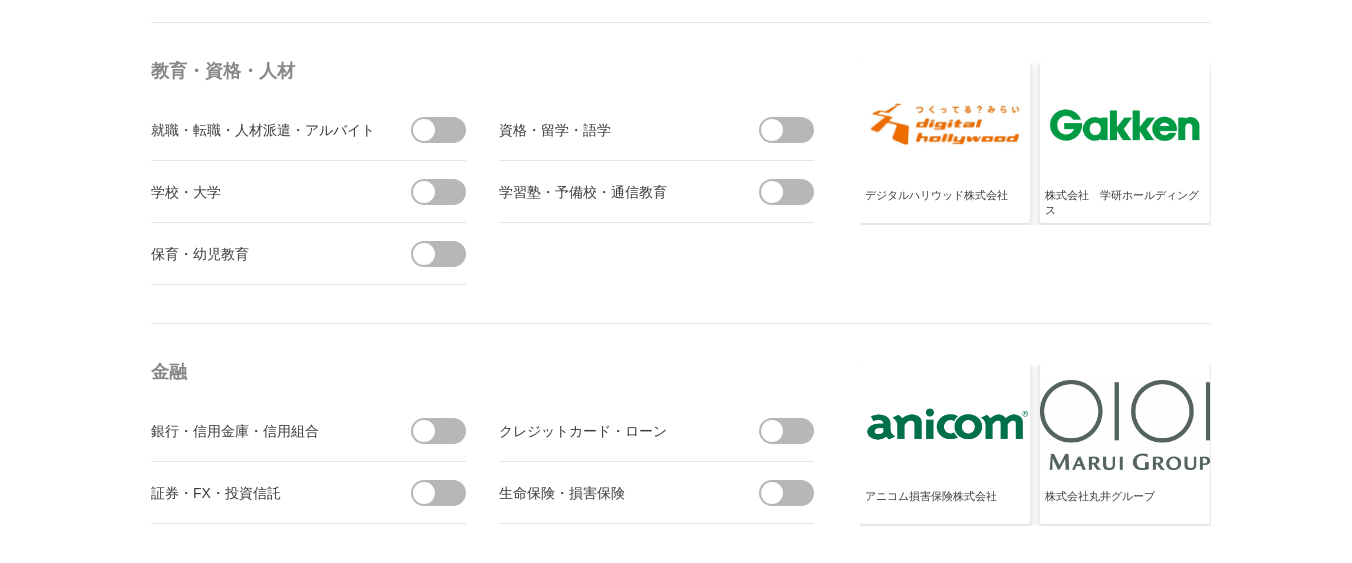 click at bounding box center (424, 254) 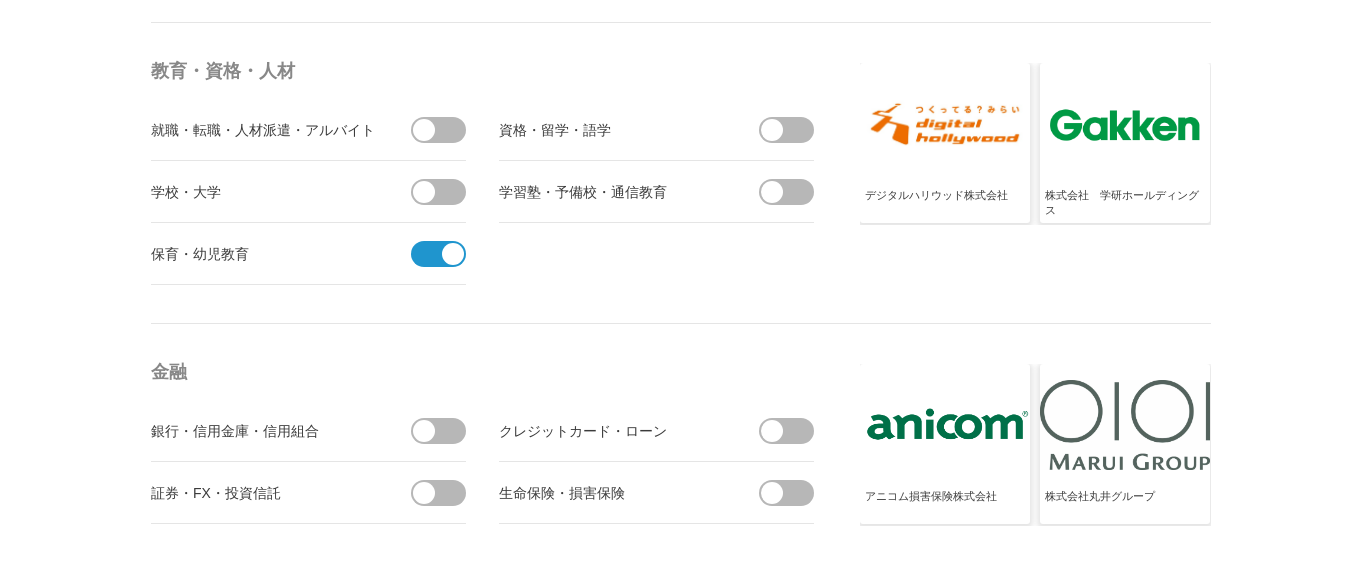 click at bounding box center [424, 192] 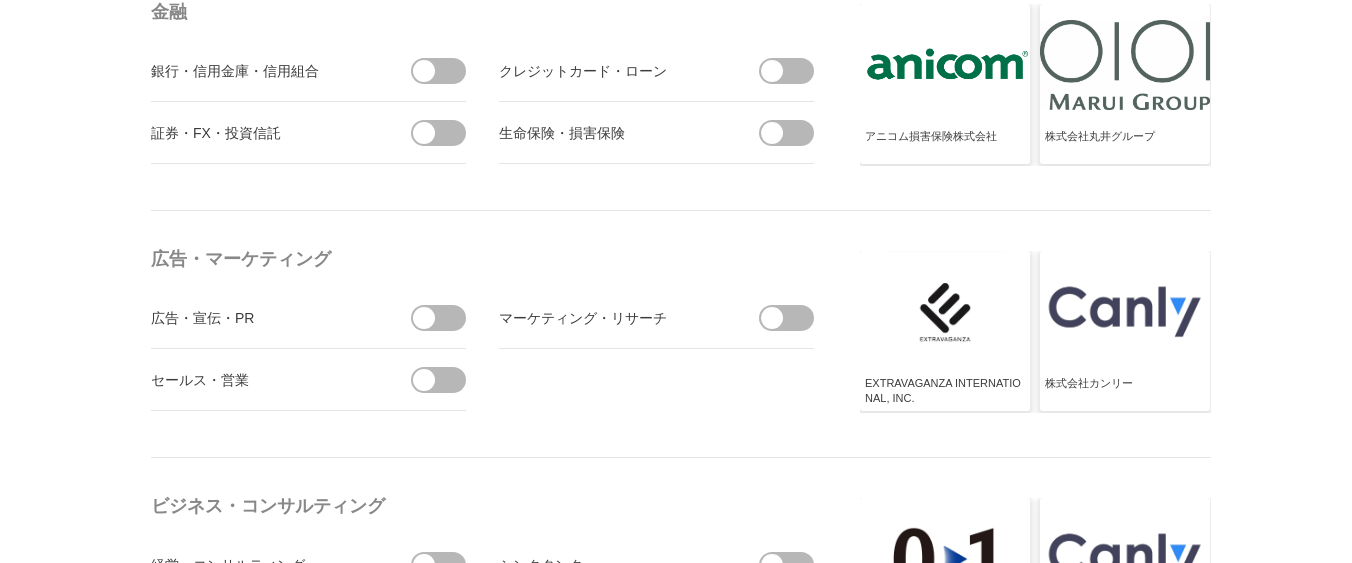 scroll, scrollTop: 5580, scrollLeft: 0, axis: vertical 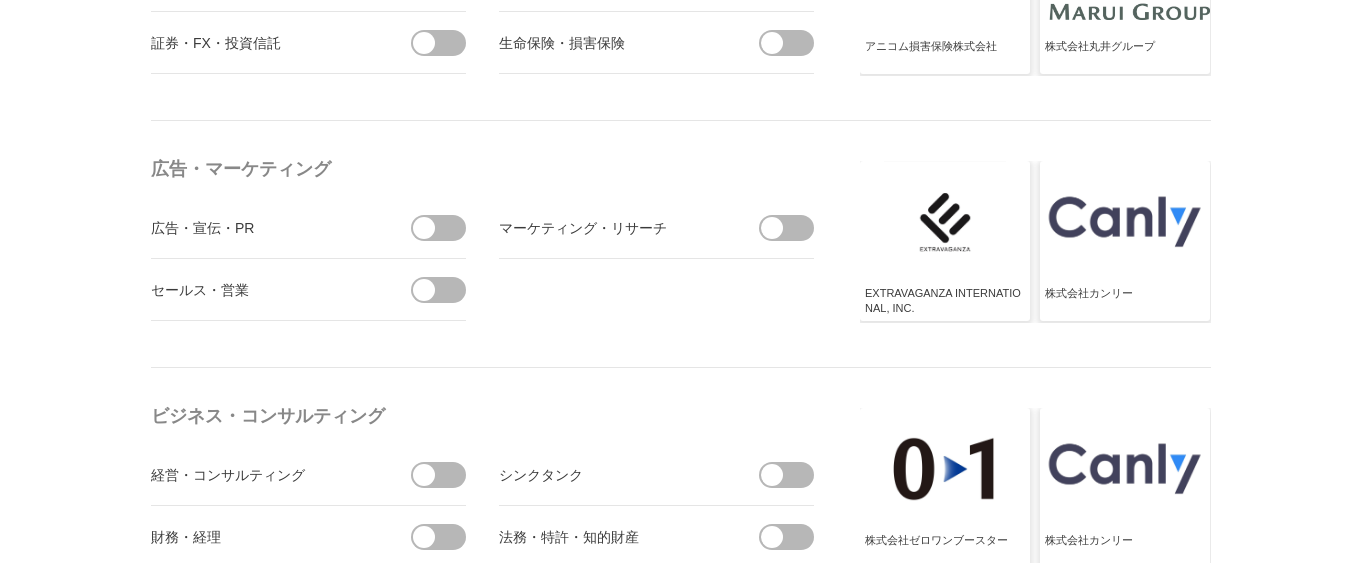 click at bounding box center [445, 228] 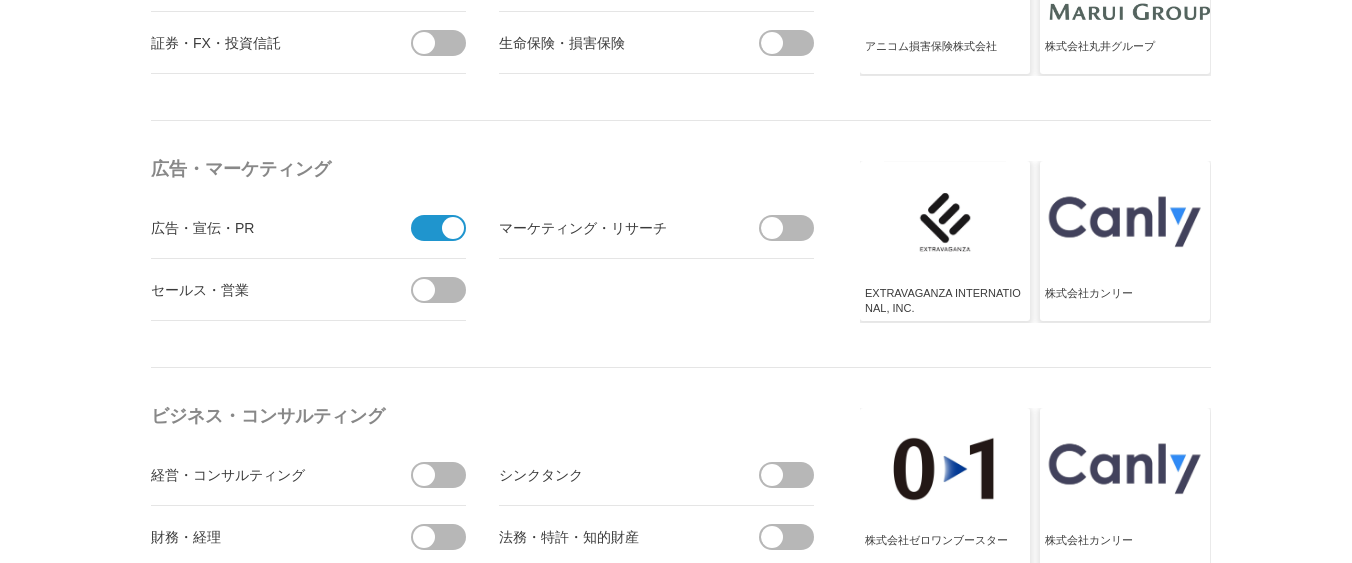 click at bounding box center (445, 290) 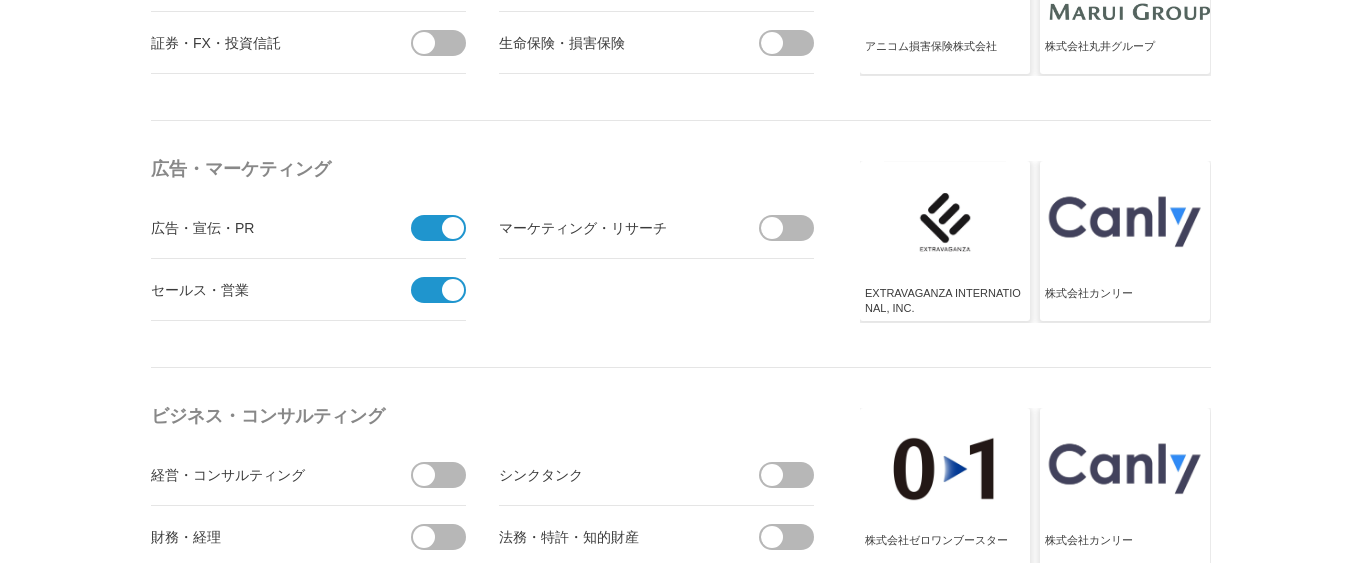 click at bounding box center (793, 228) 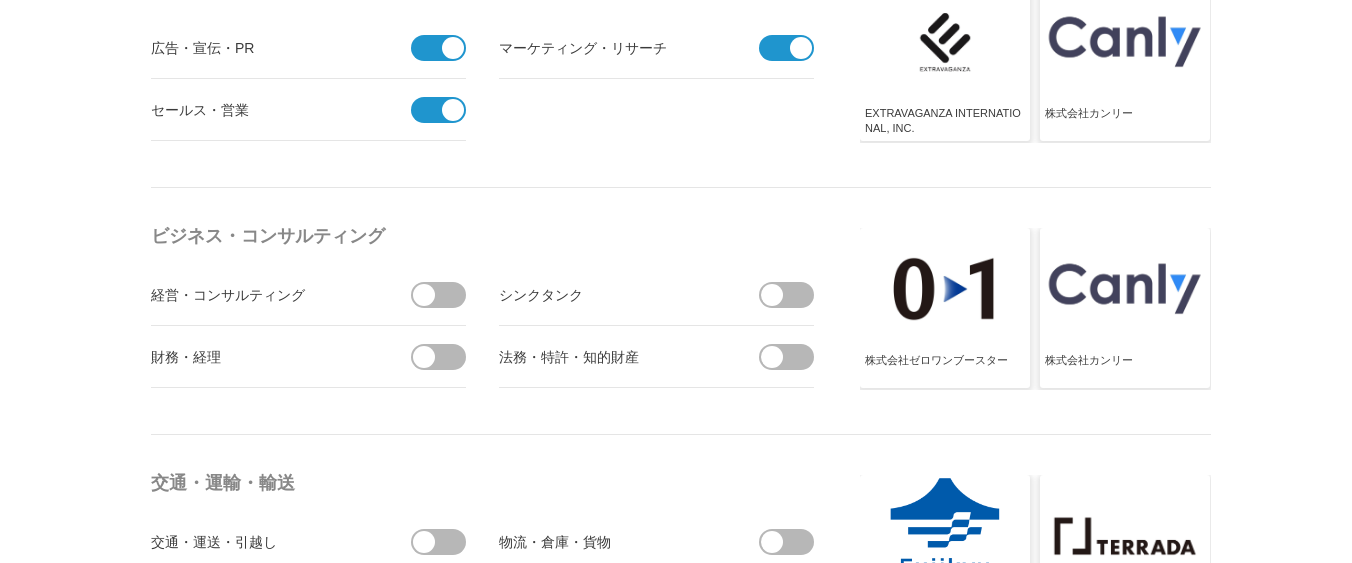 scroll, scrollTop: 5850, scrollLeft: 0, axis: vertical 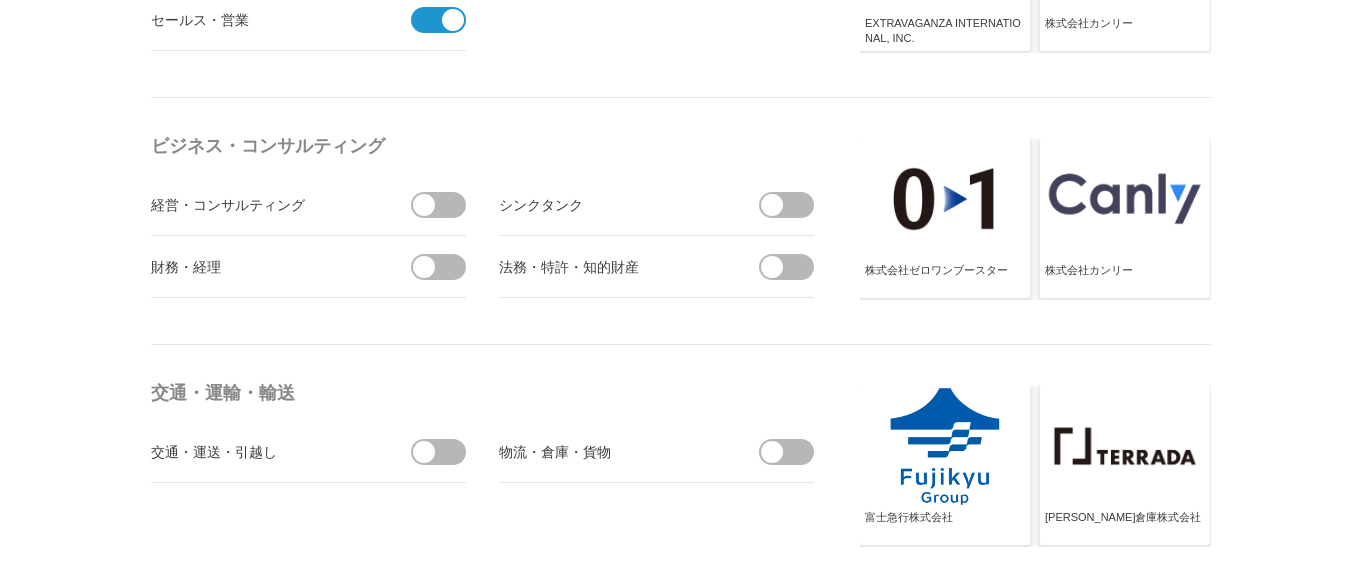 click at bounding box center [772, 452] 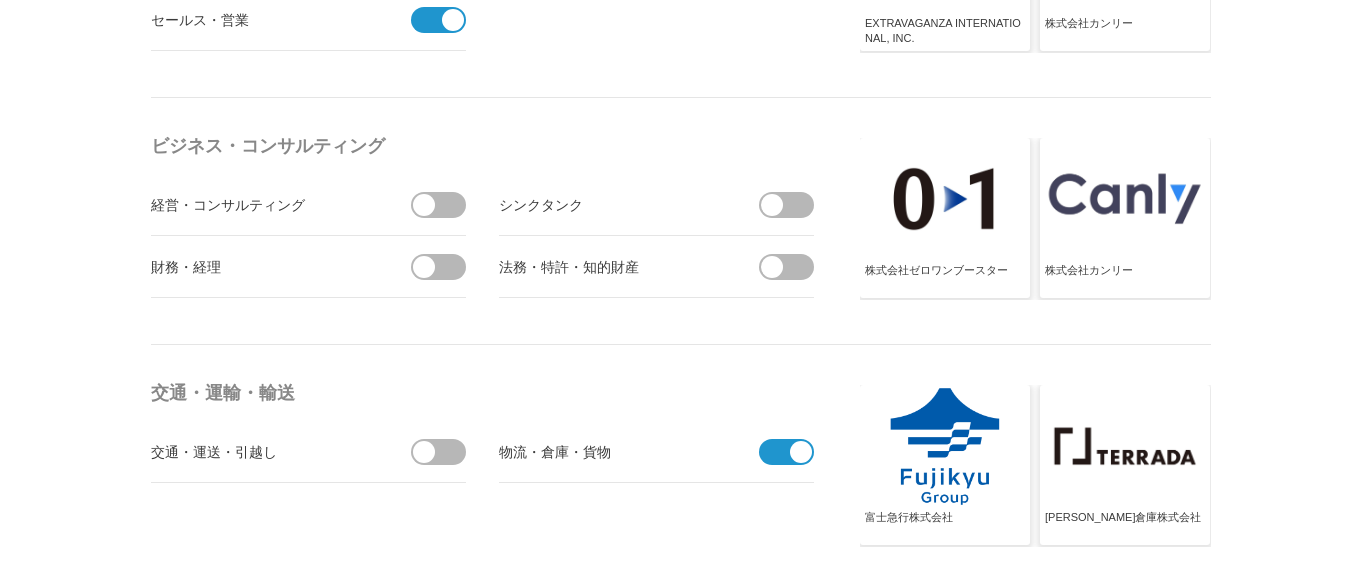 click at bounding box center [445, 452] 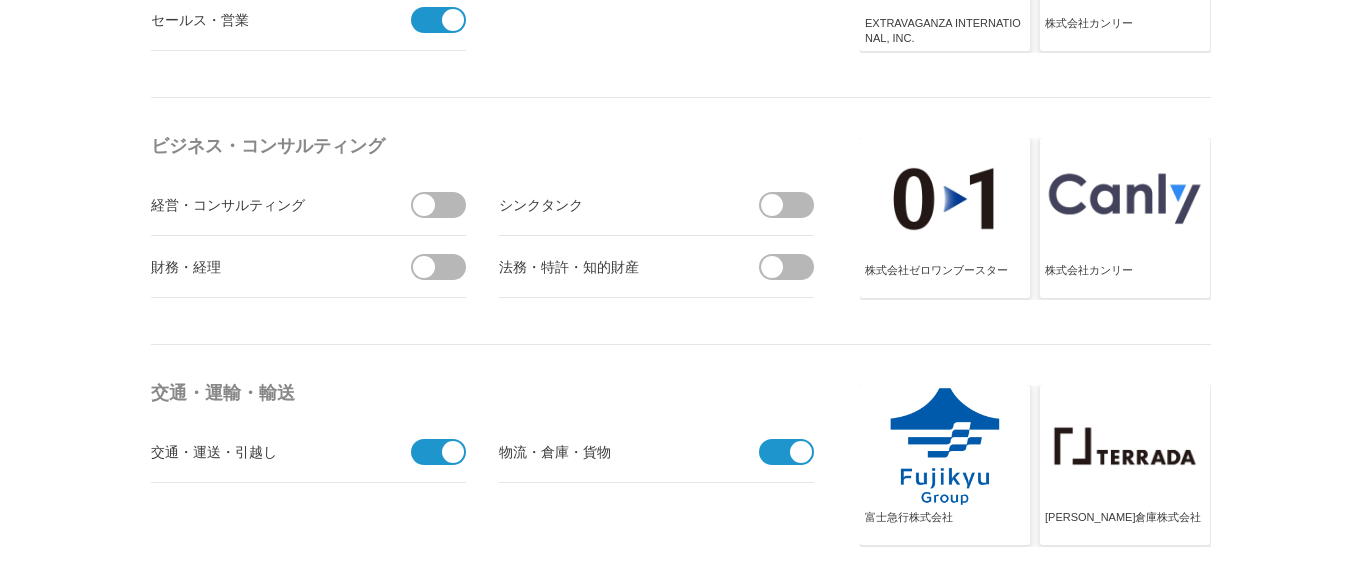 click at bounding box center [793, 267] 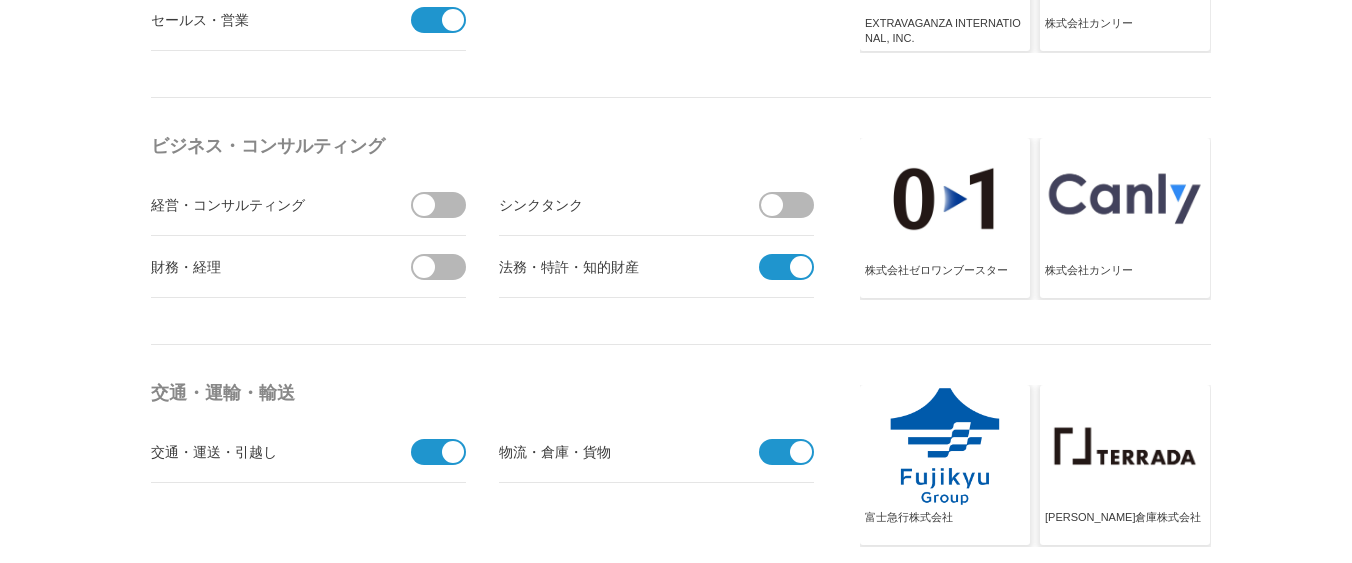 click at bounding box center [445, 205] 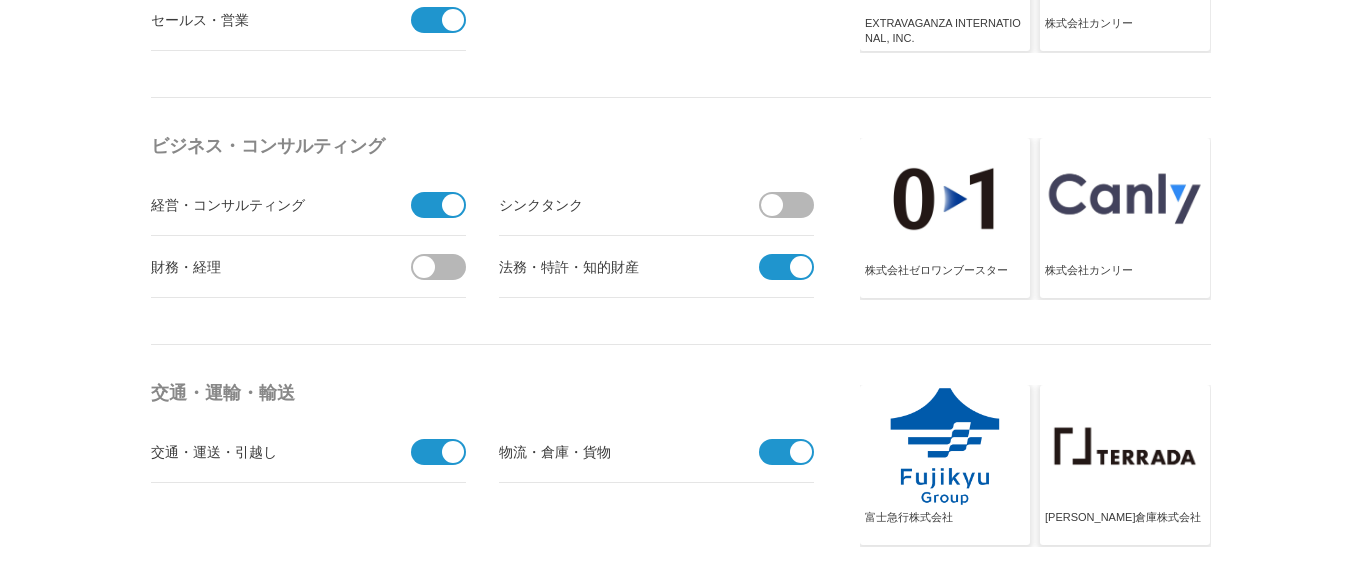 click at bounding box center [445, 267] 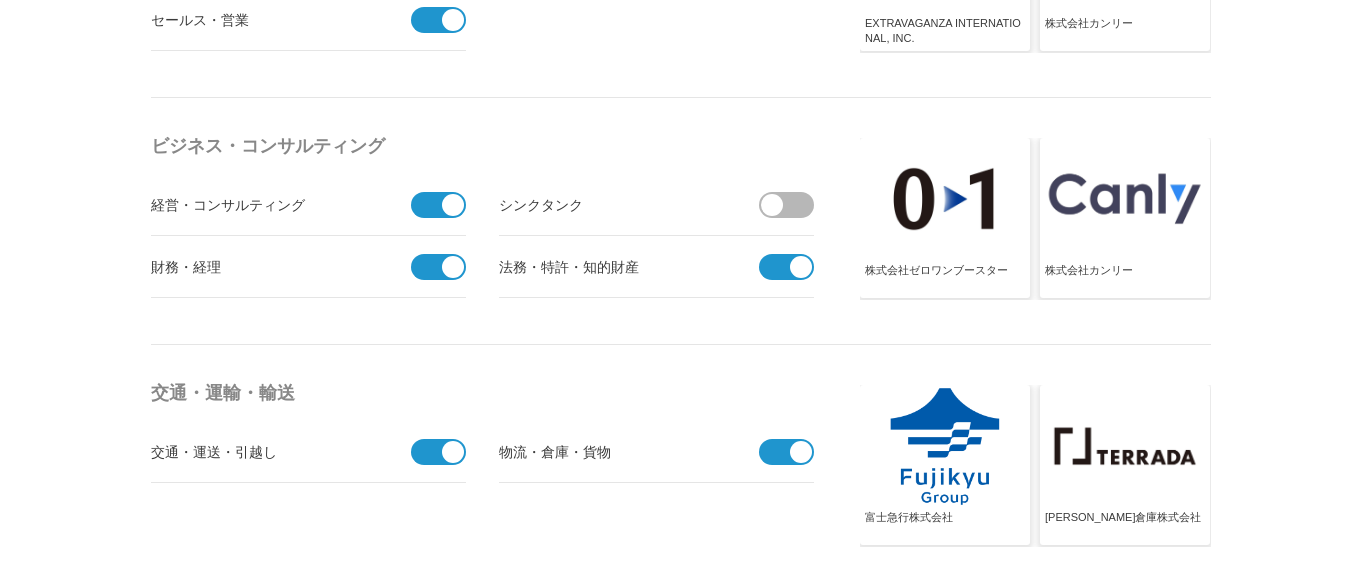 click at bounding box center [793, 205] 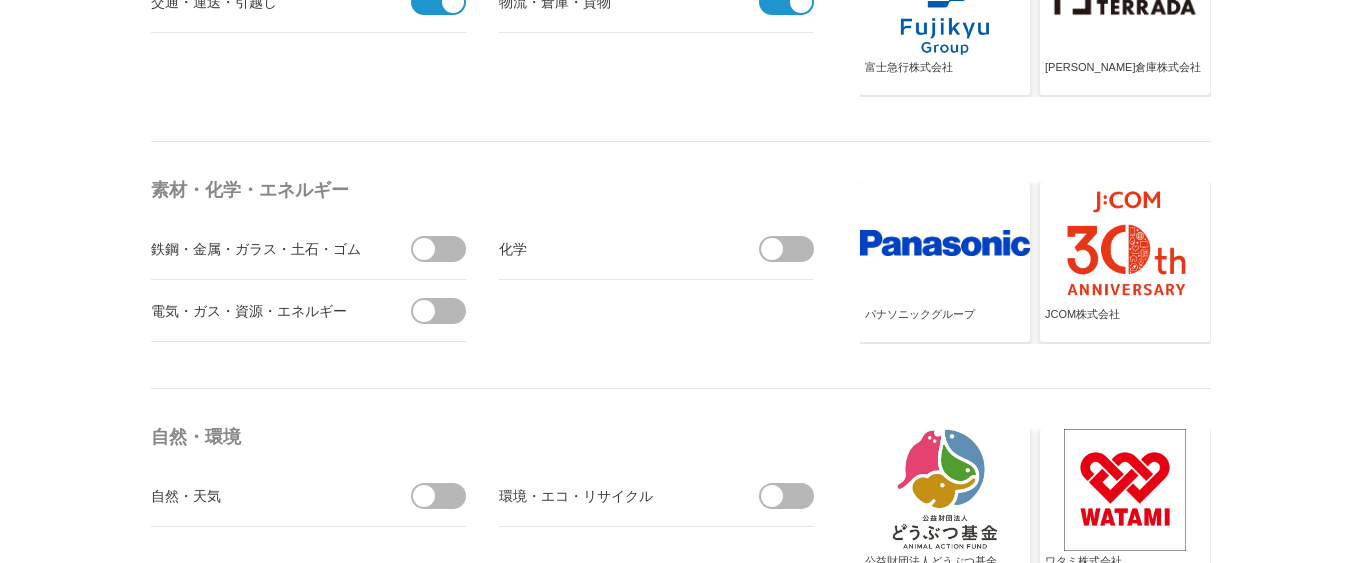 scroll, scrollTop: 6390, scrollLeft: 0, axis: vertical 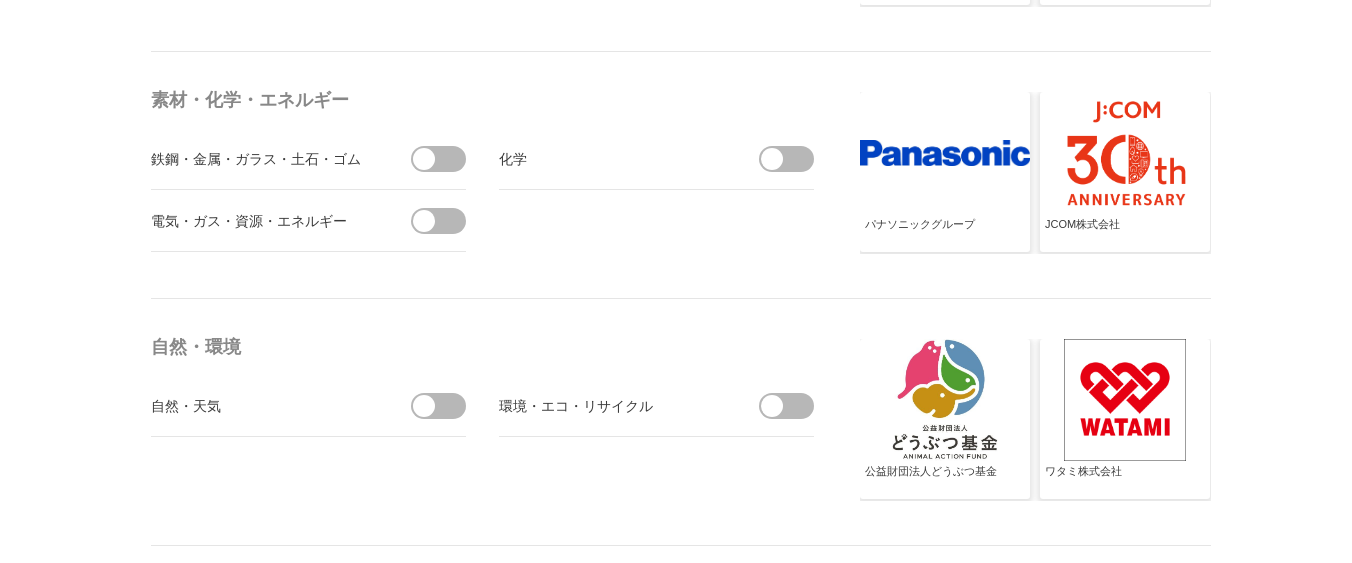 click at bounding box center (445, 159) 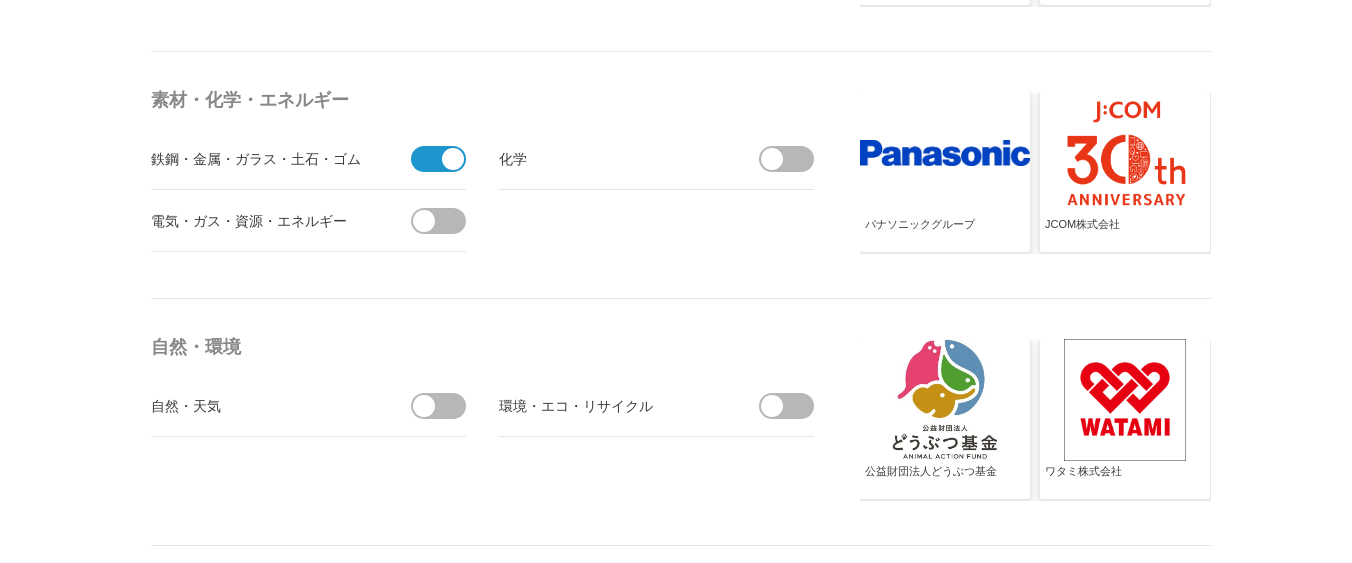 click at bounding box center (445, 221) 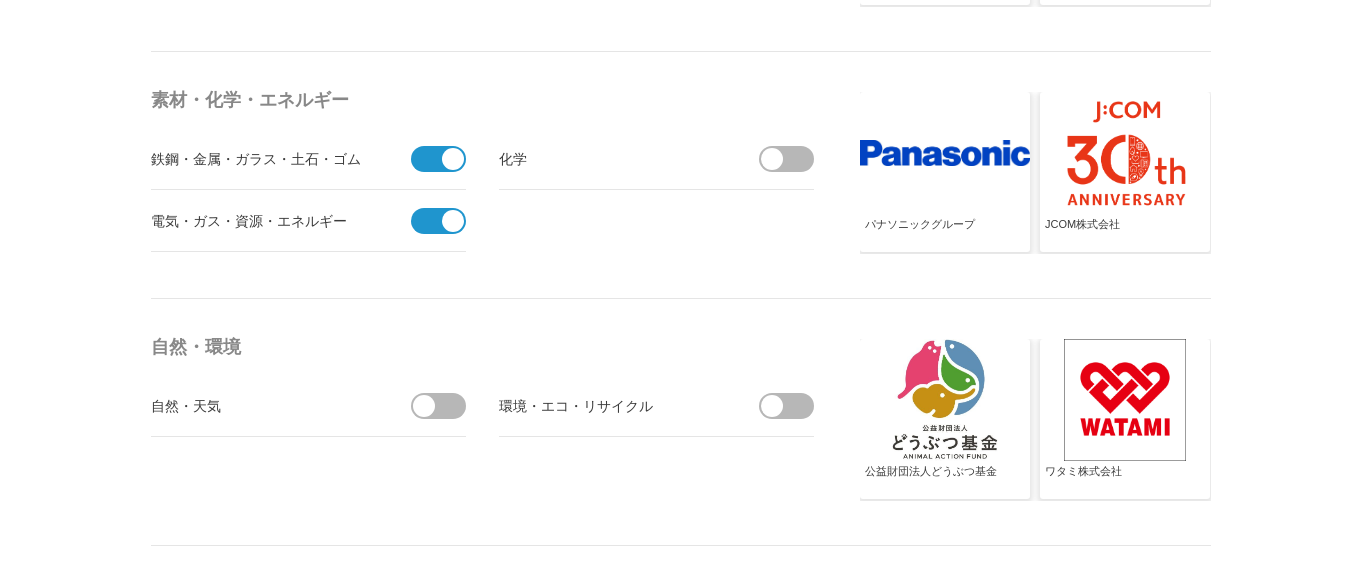 click on "化学" at bounding box center [656, 159] 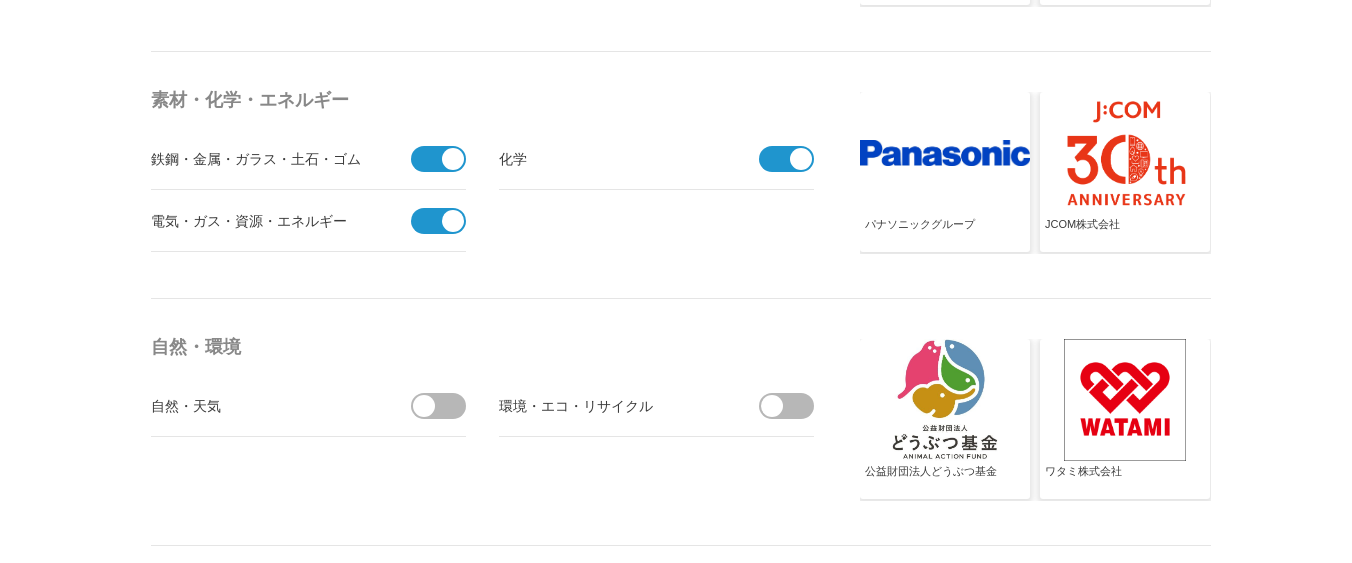 click at bounding box center (772, 406) 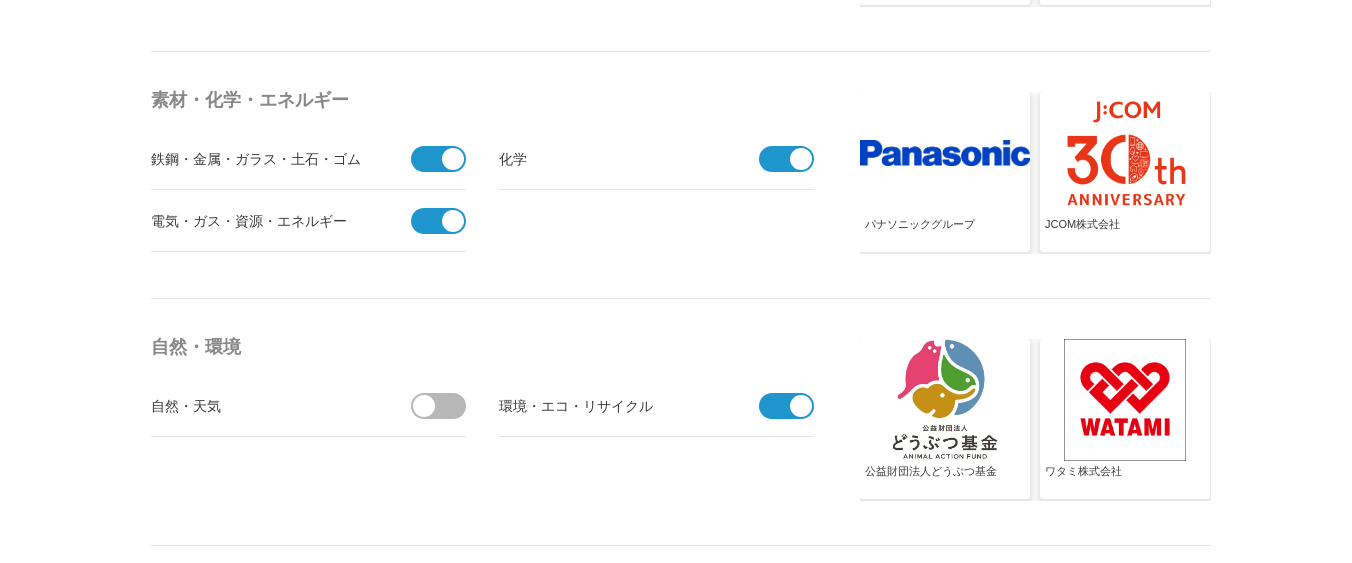 click at bounding box center [424, 406] 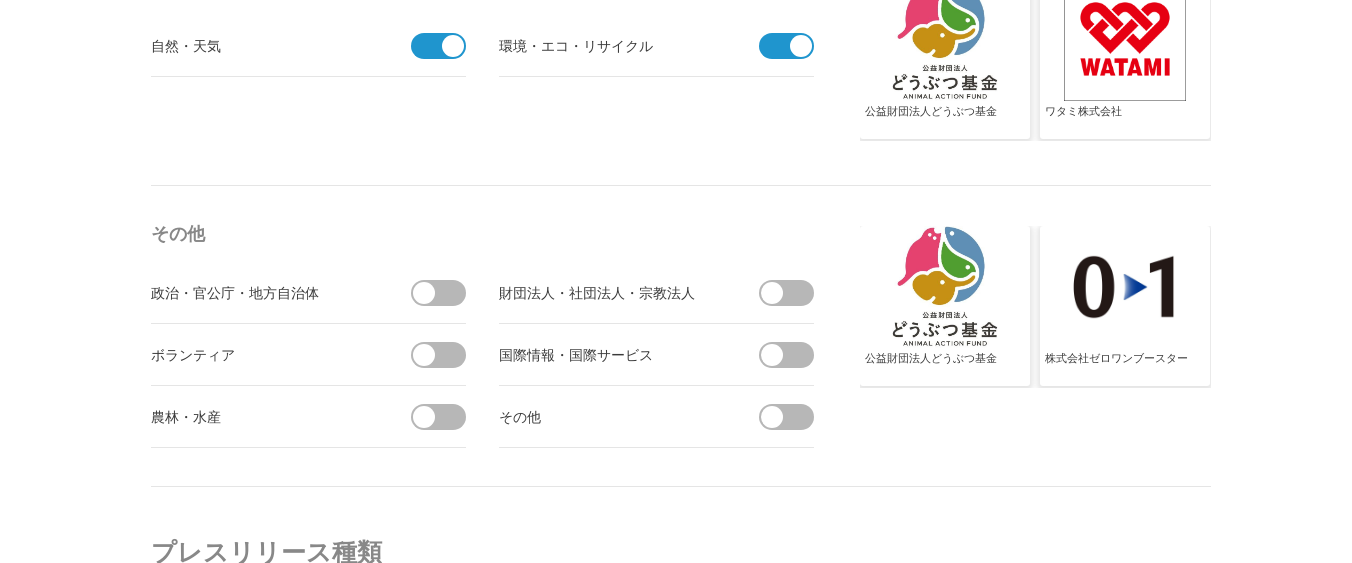 scroll, scrollTop: 6840, scrollLeft: 0, axis: vertical 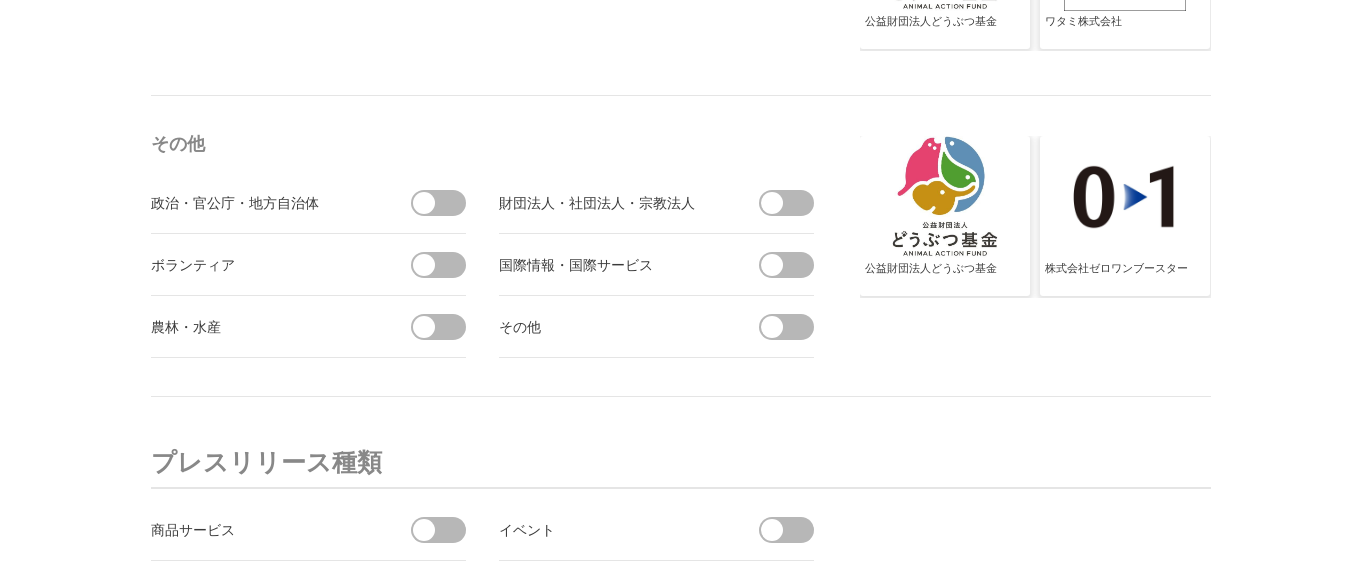 click at bounding box center (445, 265) 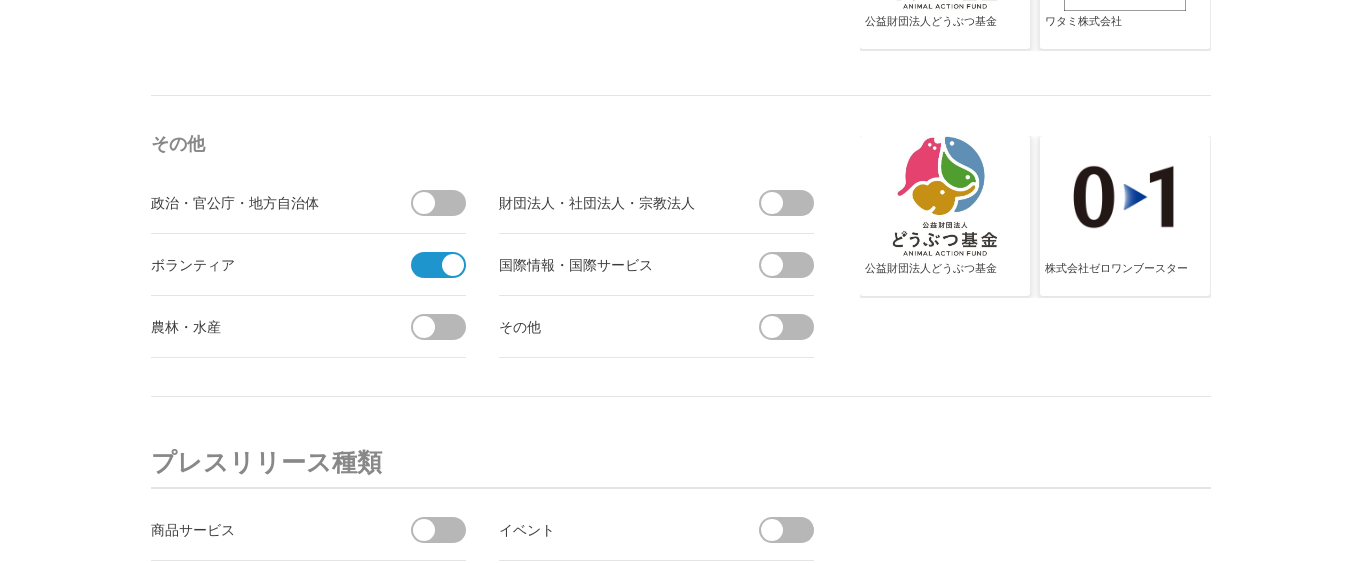 click on "農林・水産" at bounding box center [308, 327] 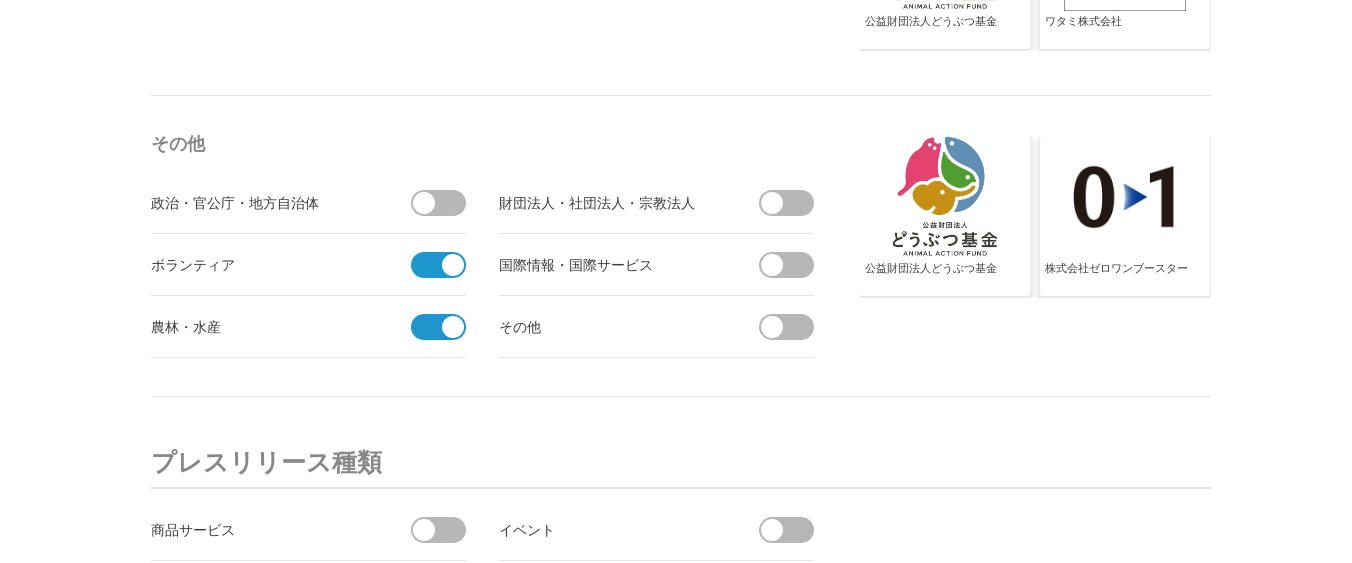 click at bounding box center (432, 353) 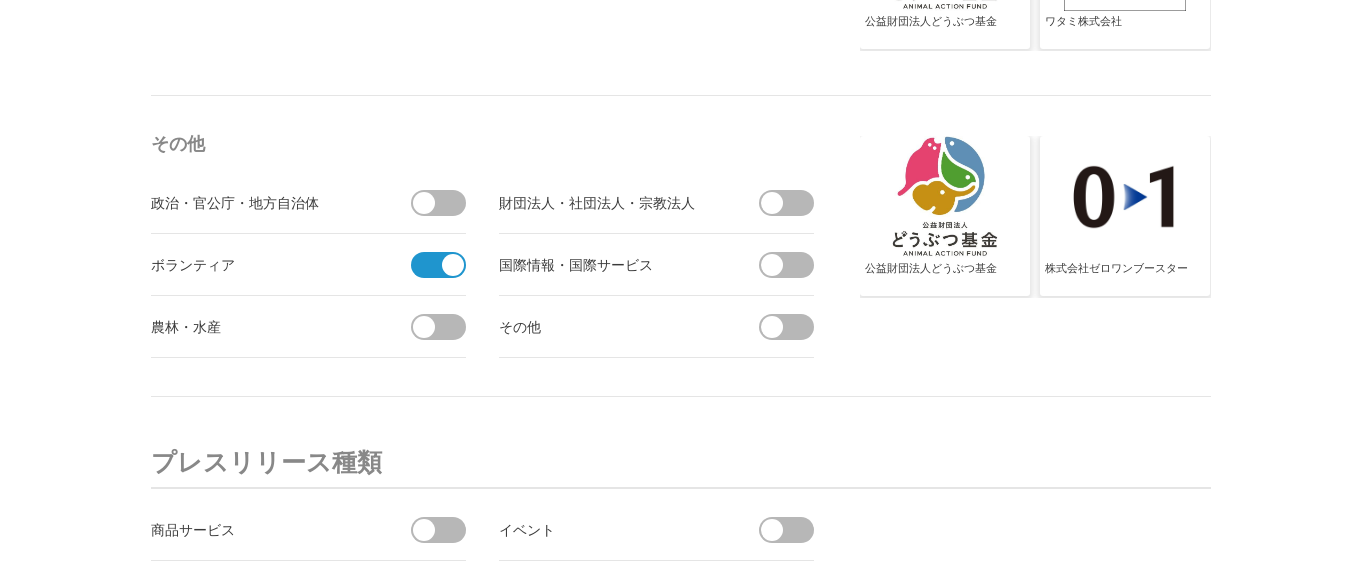 click at bounding box center [772, 265] 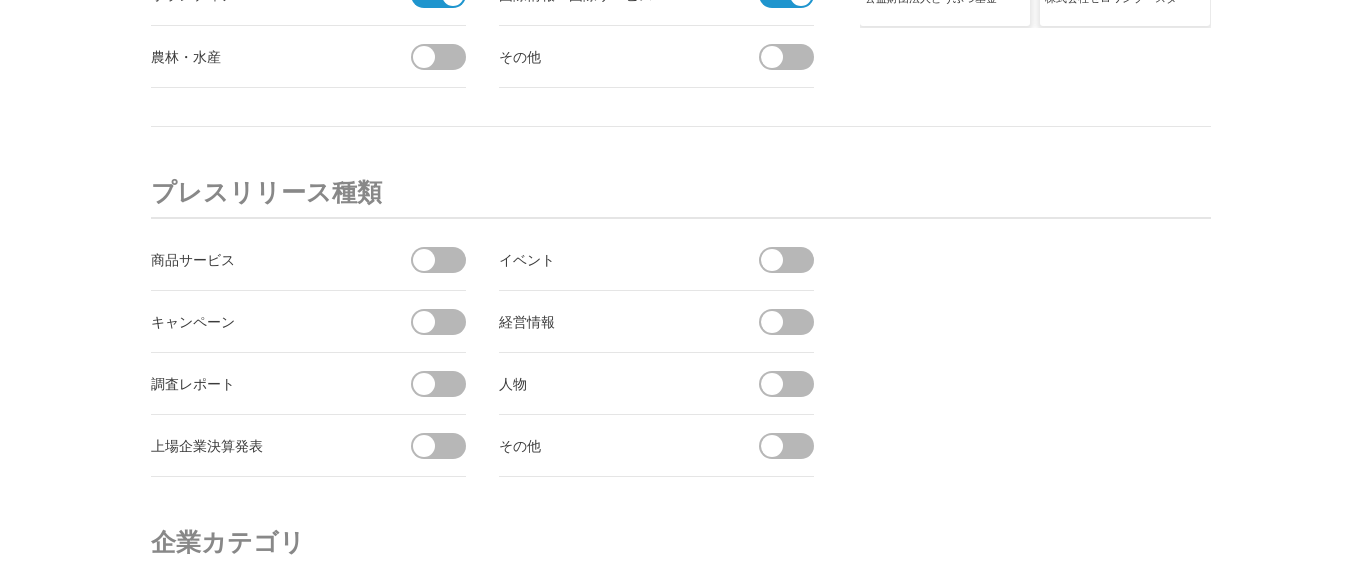 scroll, scrollTop: 7200, scrollLeft: 0, axis: vertical 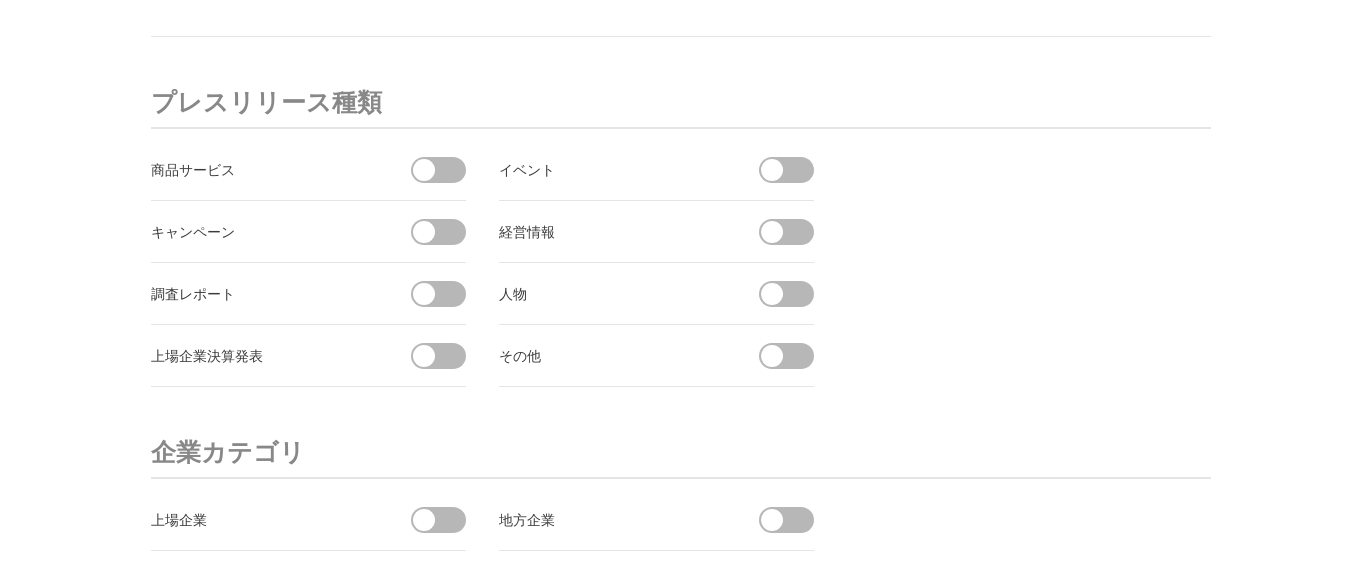 click at bounding box center [445, 170] 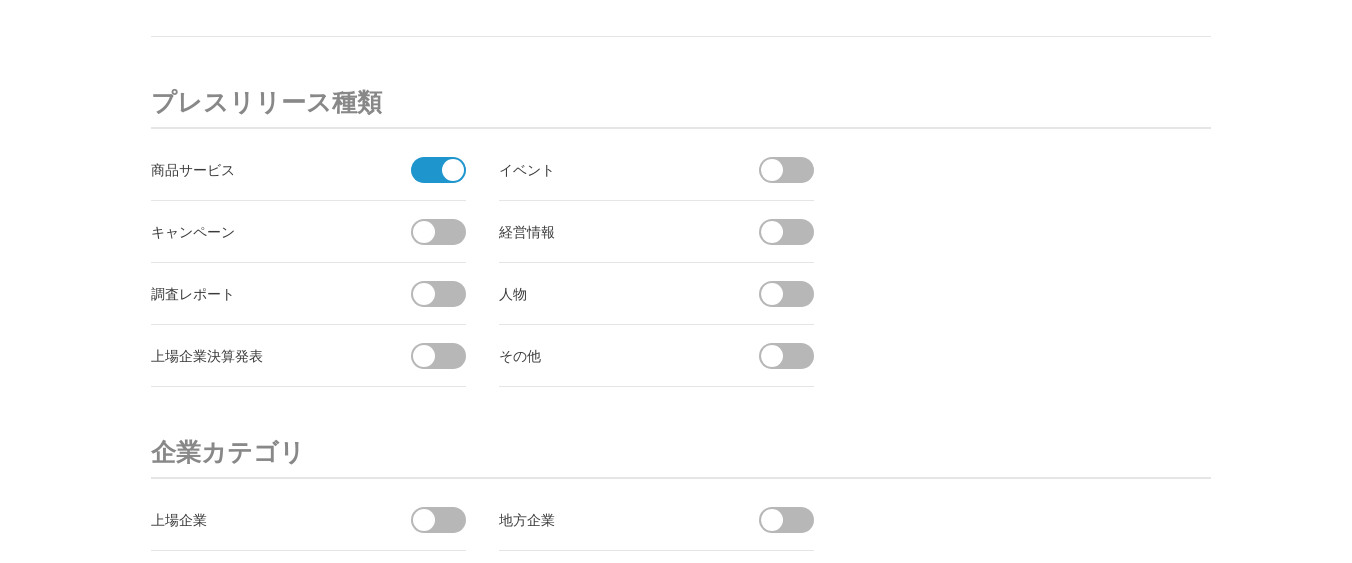 click at bounding box center [793, 170] 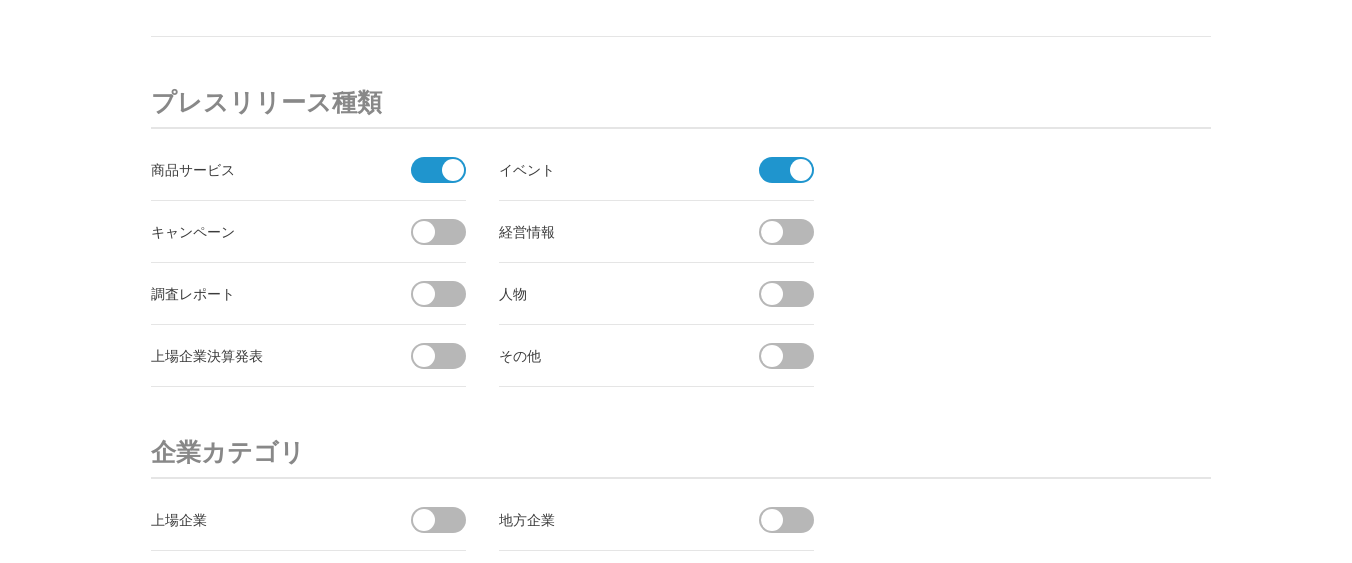 click at bounding box center [793, 232] 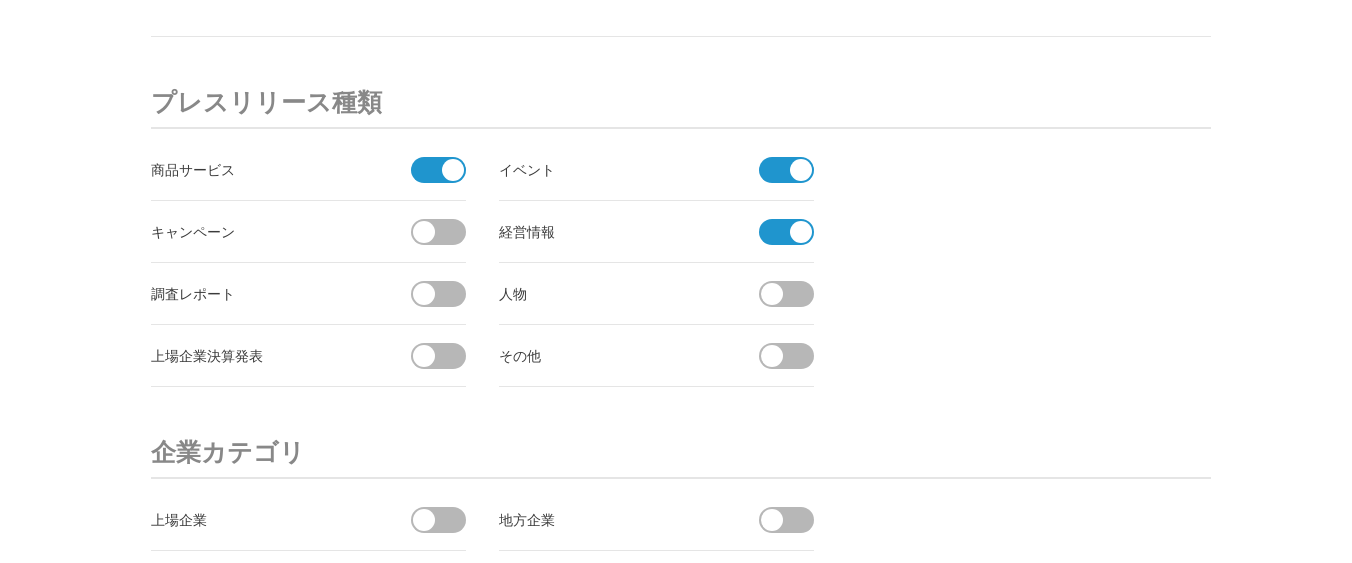 click at bounding box center [780, 258] 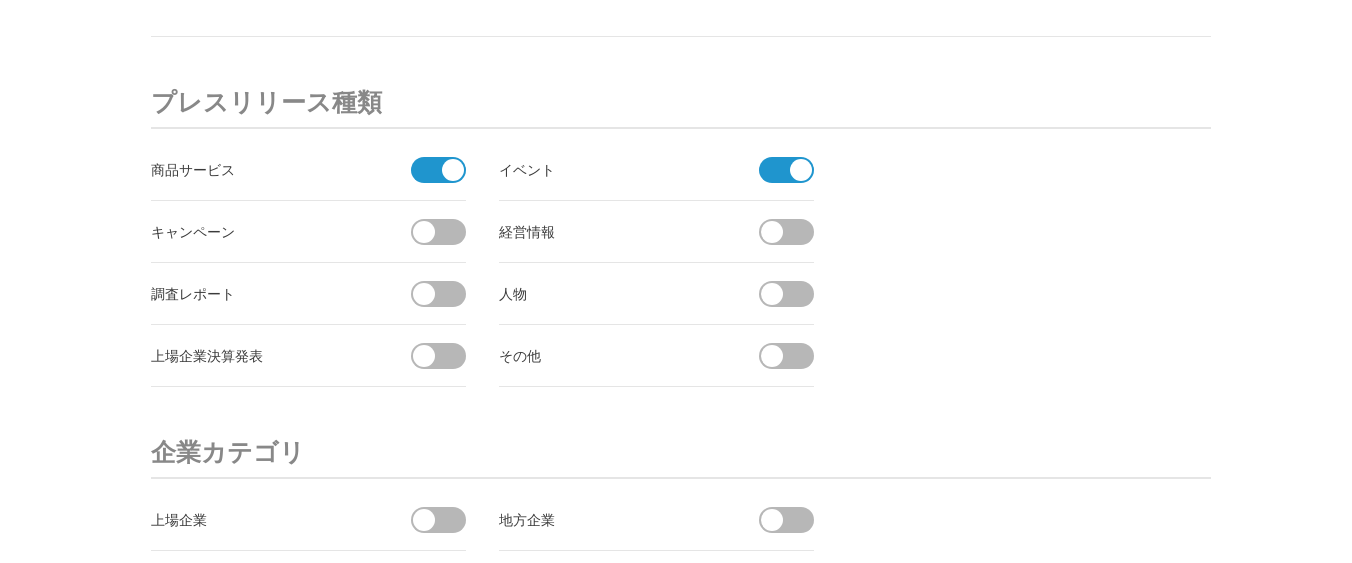 click at bounding box center (772, 232) 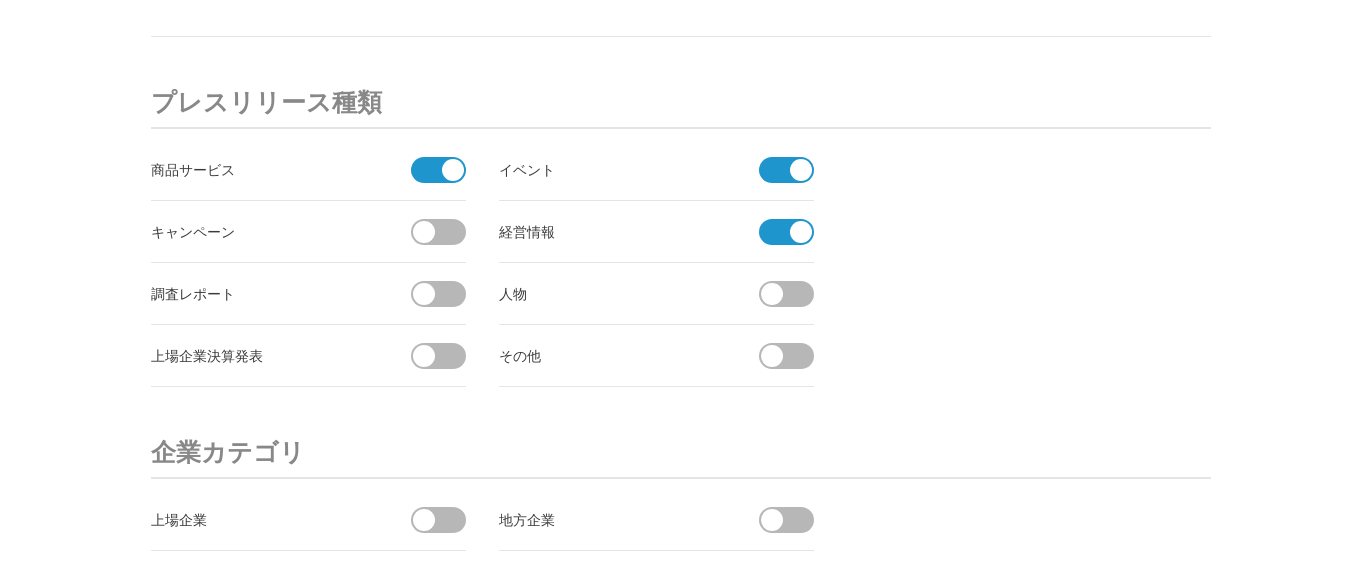 click at bounding box center [445, 294] 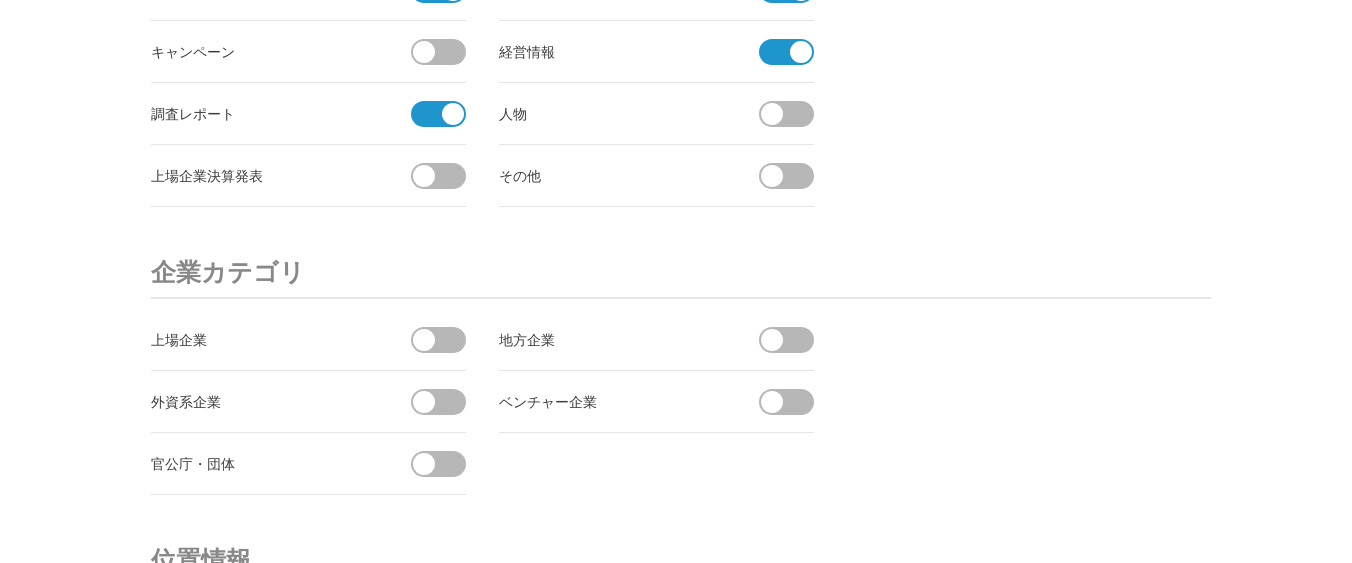 scroll, scrollTop: 7470, scrollLeft: 0, axis: vertical 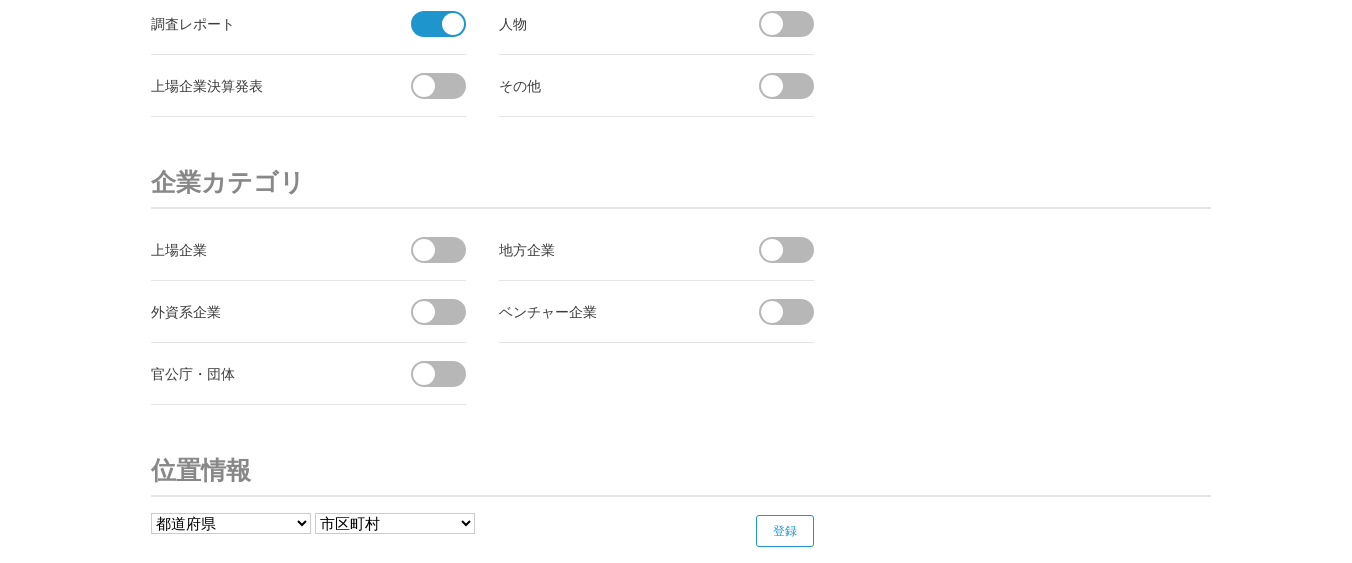 click at bounding box center [445, 250] 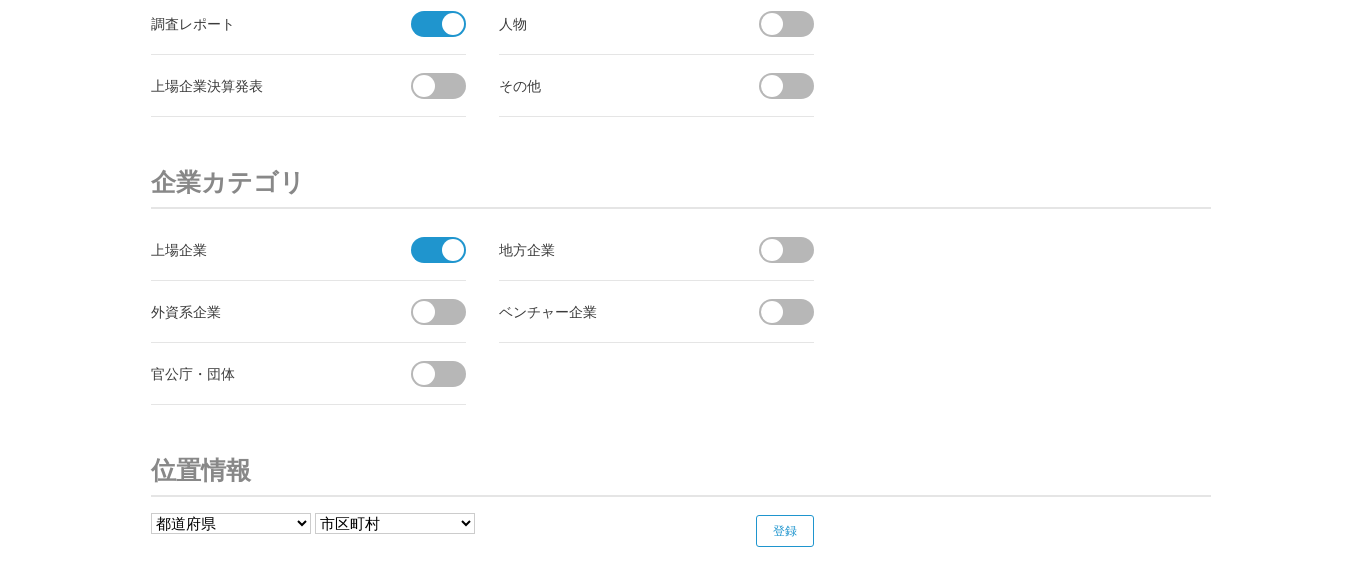 click at bounding box center (445, 312) 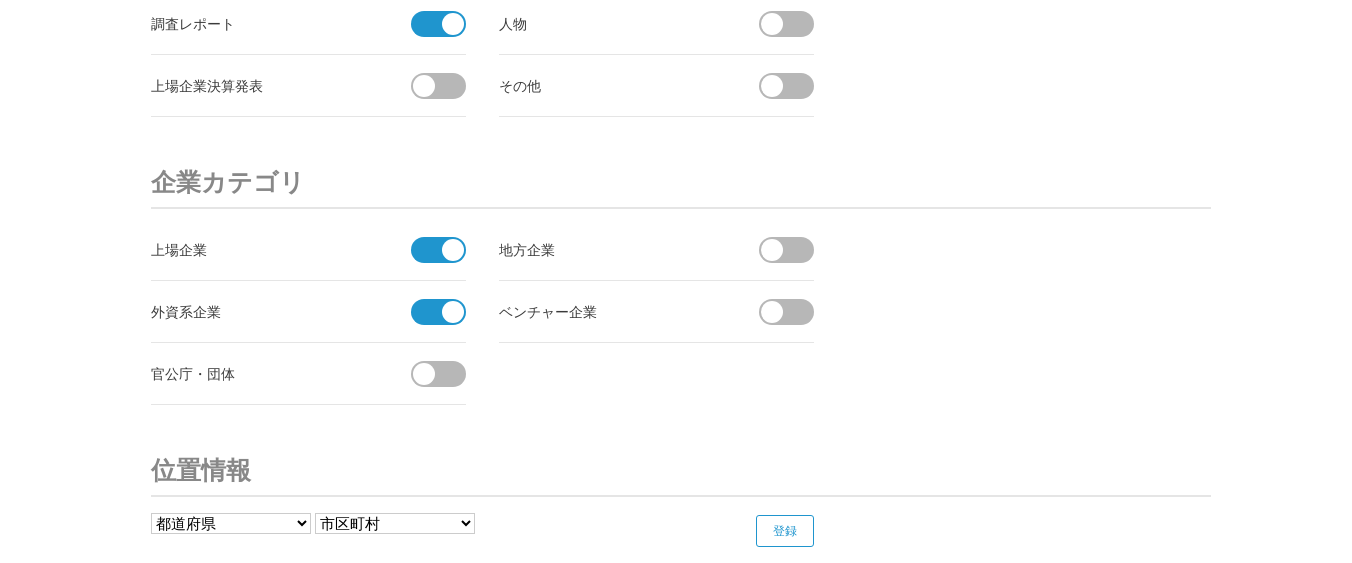 click at bounding box center (432, 338) 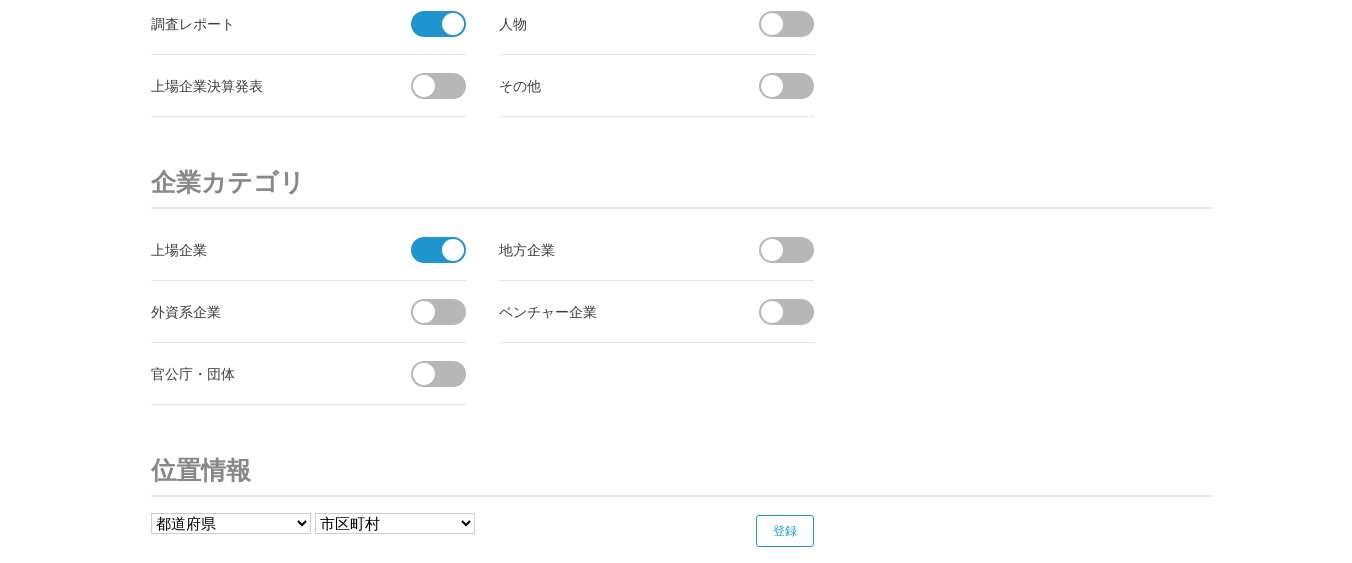 click at bounding box center (772, 250) 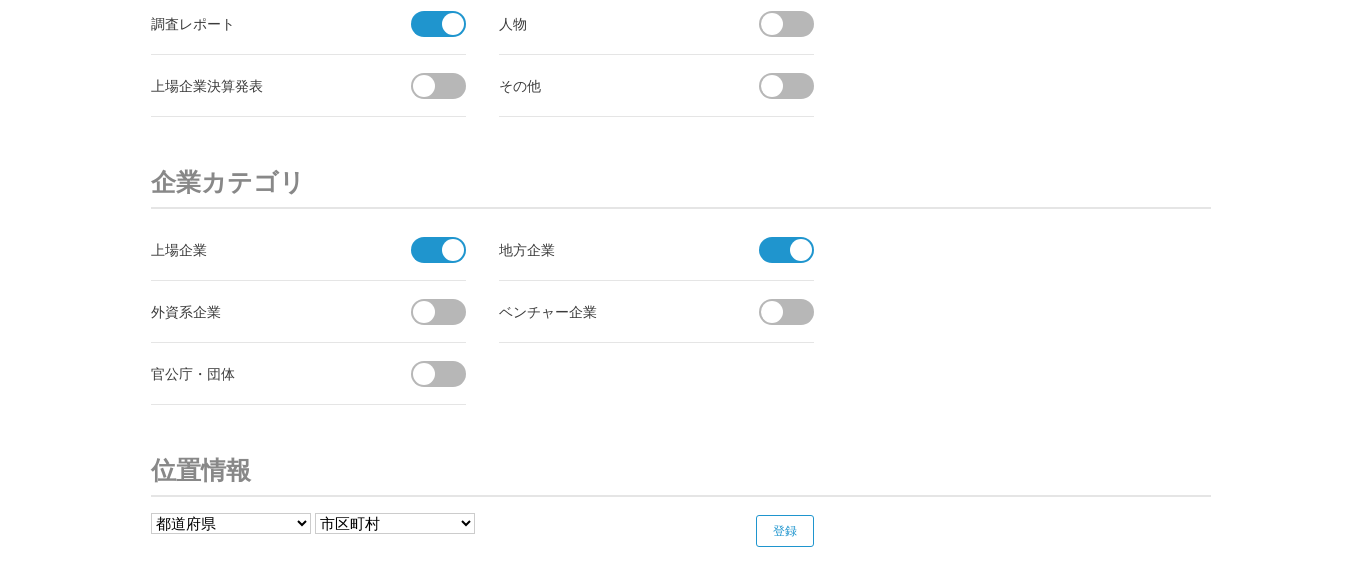 click at bounding box center [793, 312] 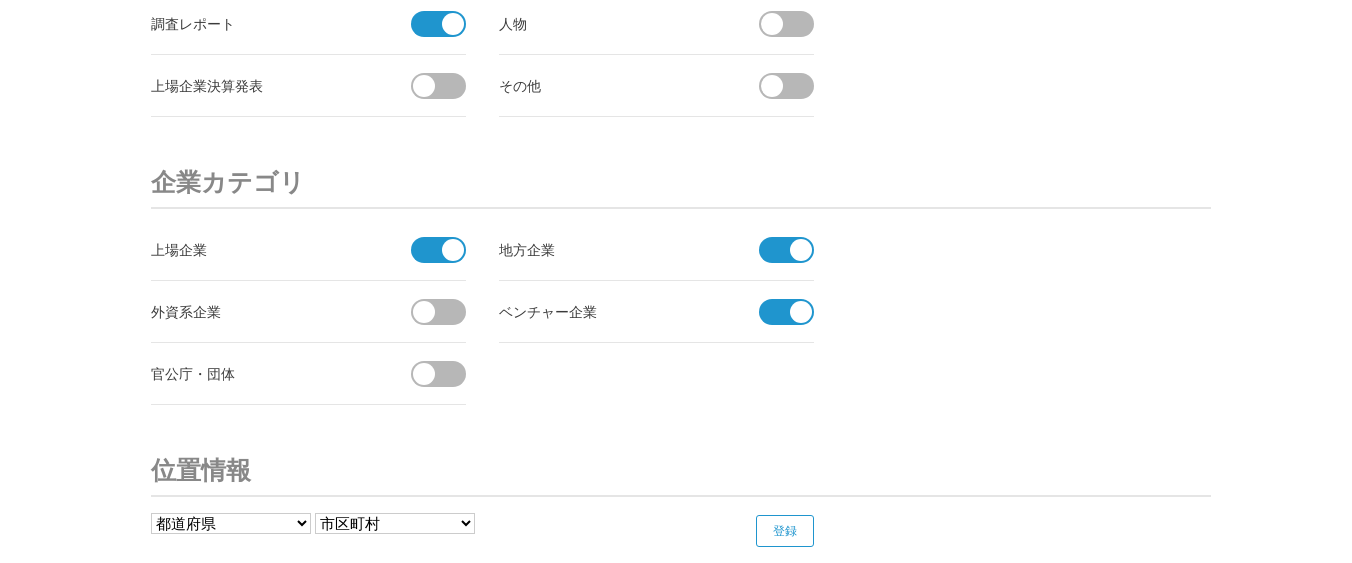 click on "上場企業
受信しない
地方企業
受信しない
外資系企業
受信しない" at bounding box center [493, 312] 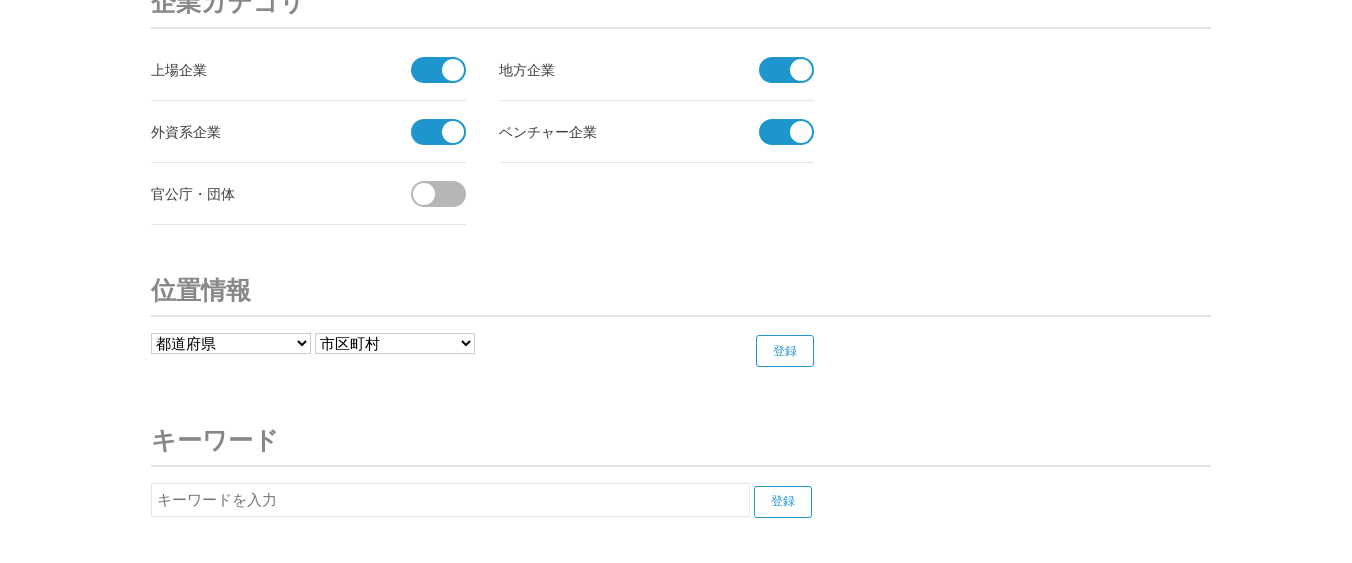 scroll, scrollTop: 7740, scrollLeft: 0, axis: vertical 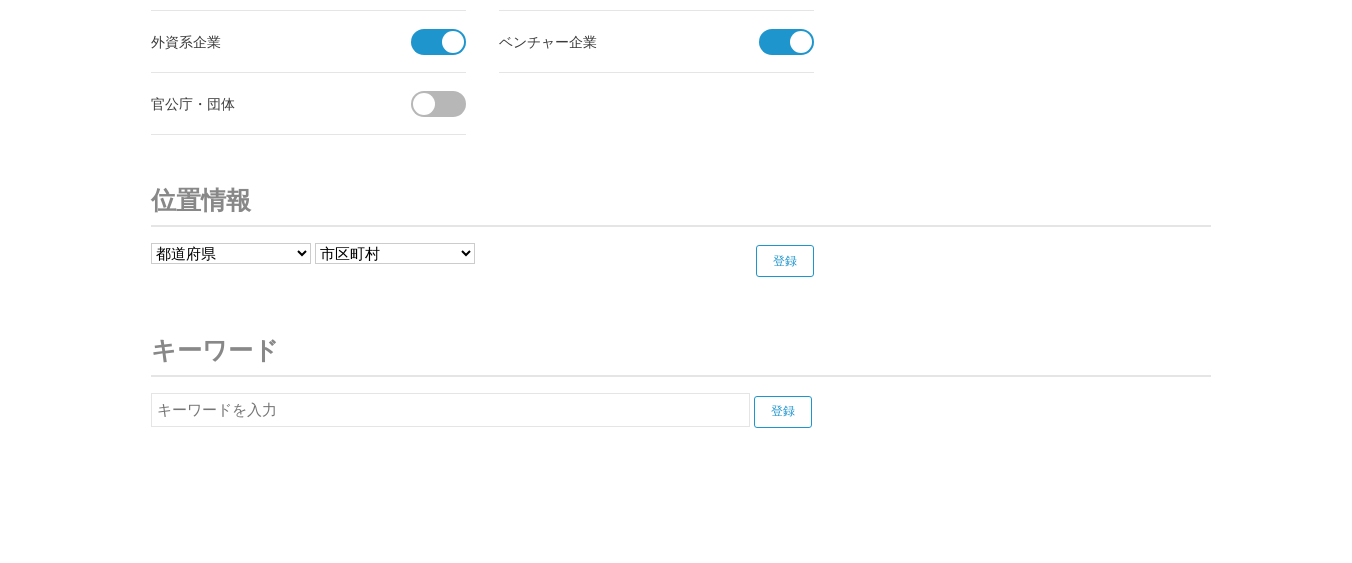 click at bounding box center (445, 104) 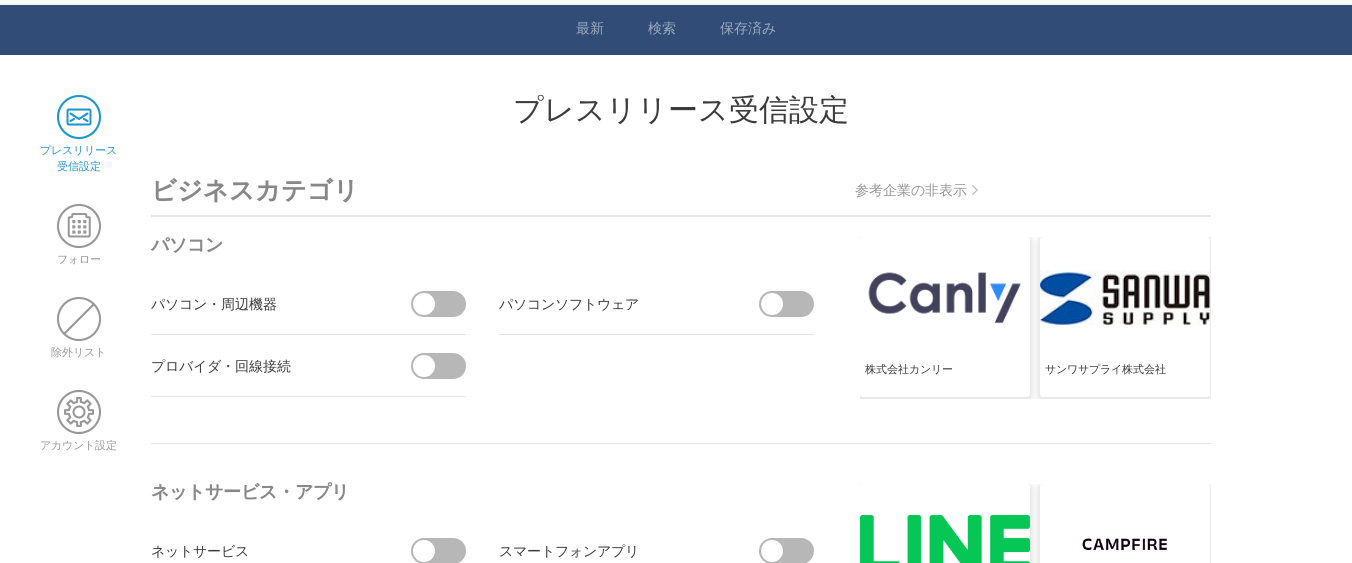scroll, scrollTop: 0, scrollLeft: 0, axis: both 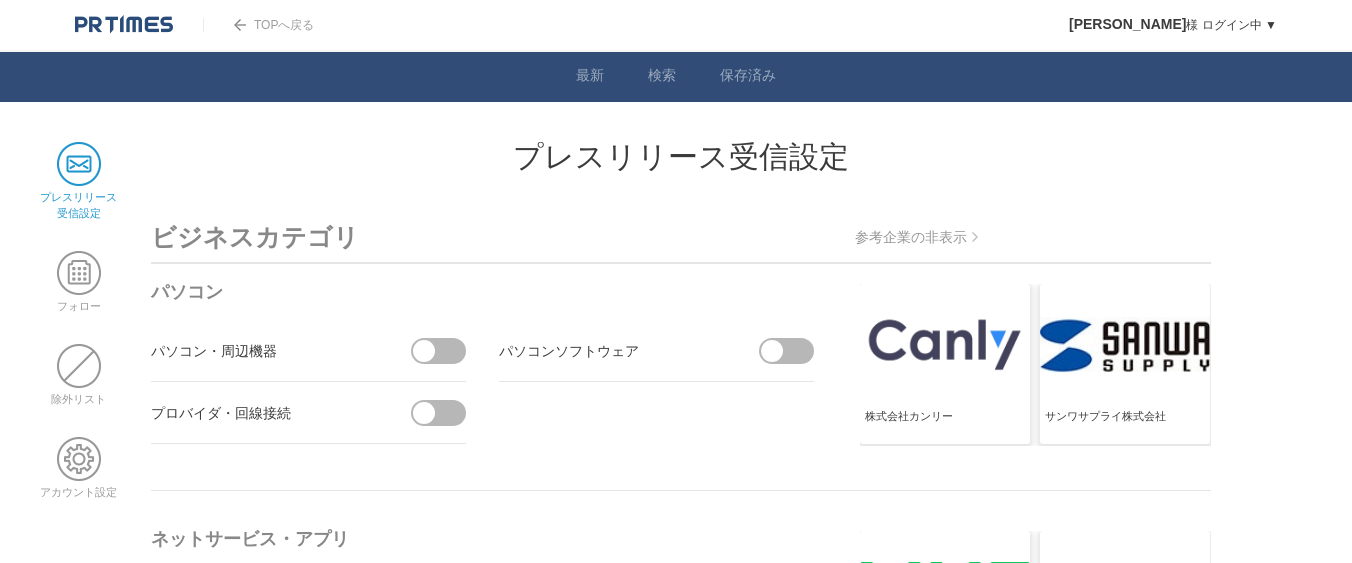 click at bounding box center [79, 164] 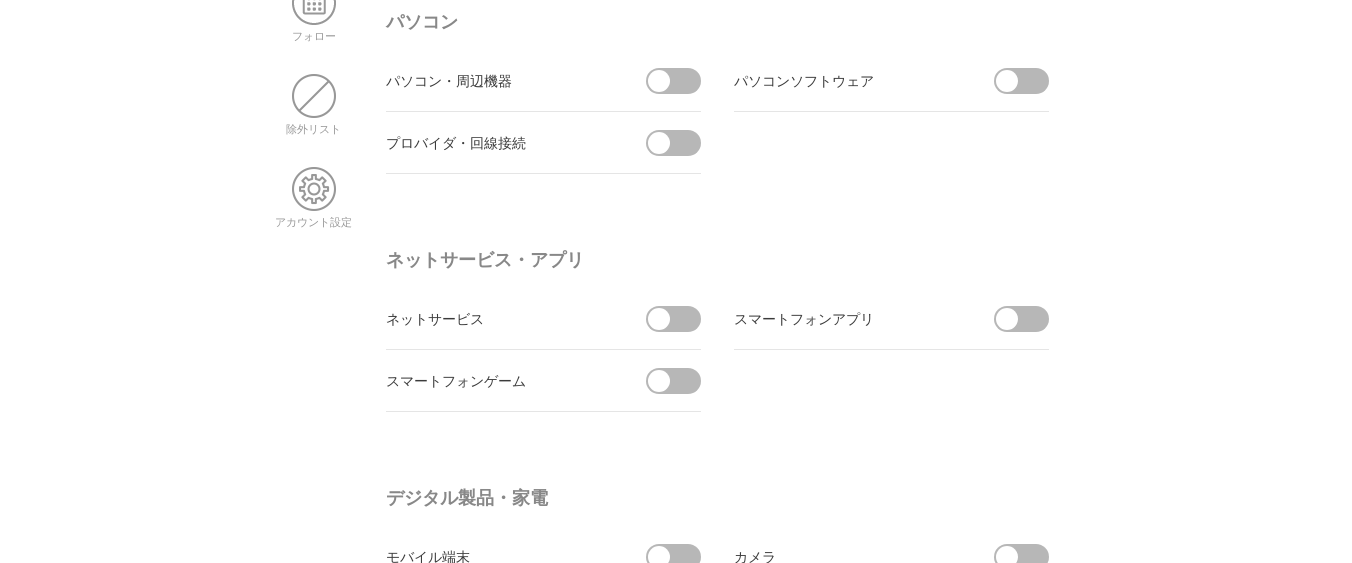 scroll, scrollTop: 0, scrollLeft: 0, axis: both 